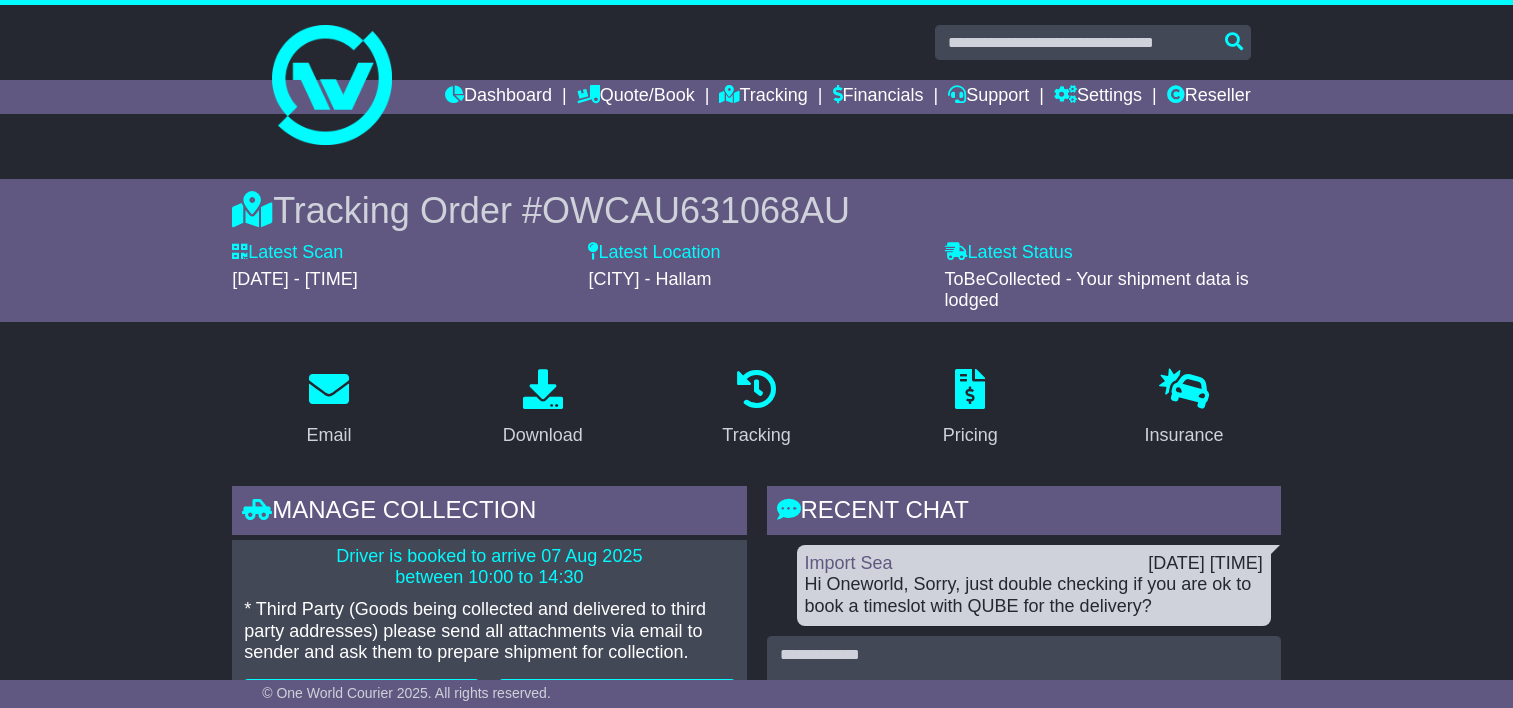 scroll, scrollTop: 0, scrollLeft: 0, axis: both 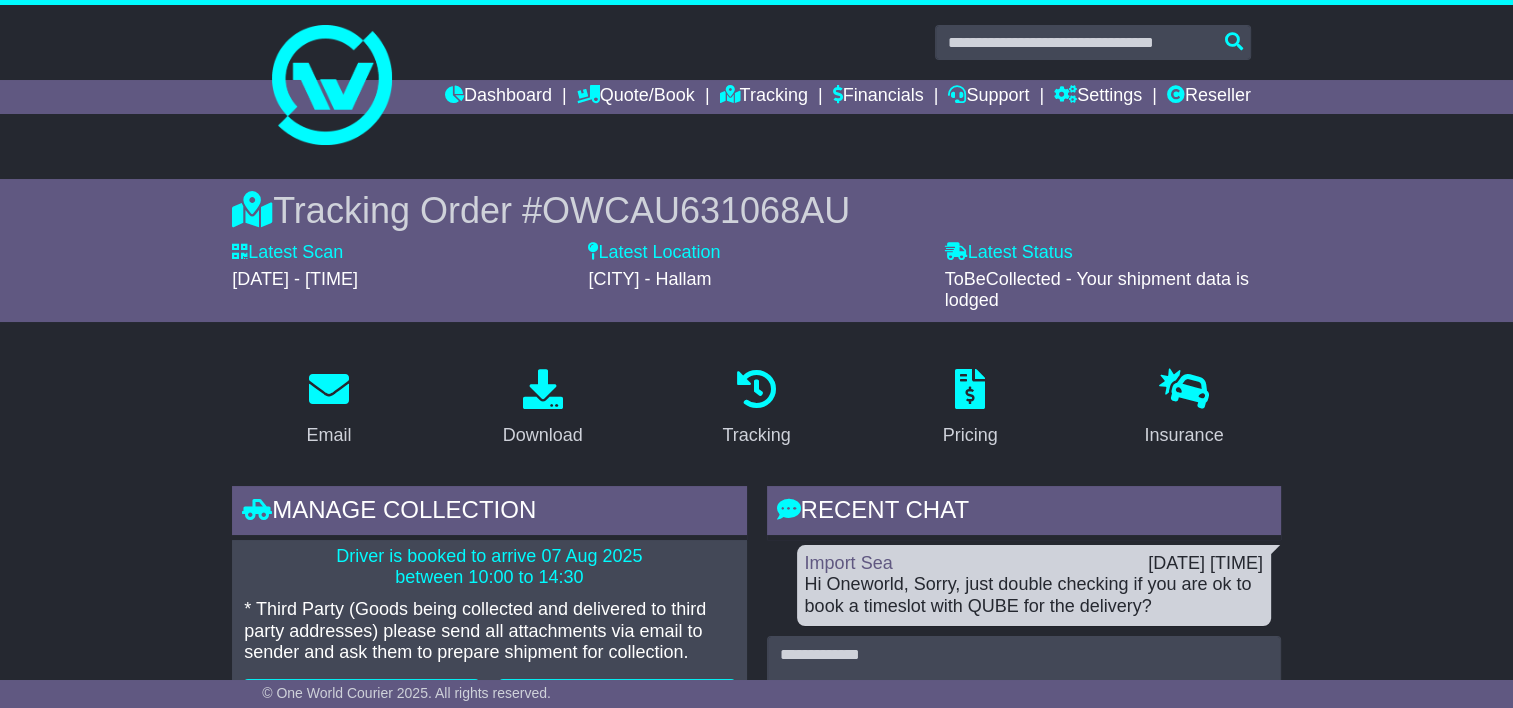 click at bounding box center [1093, 42] 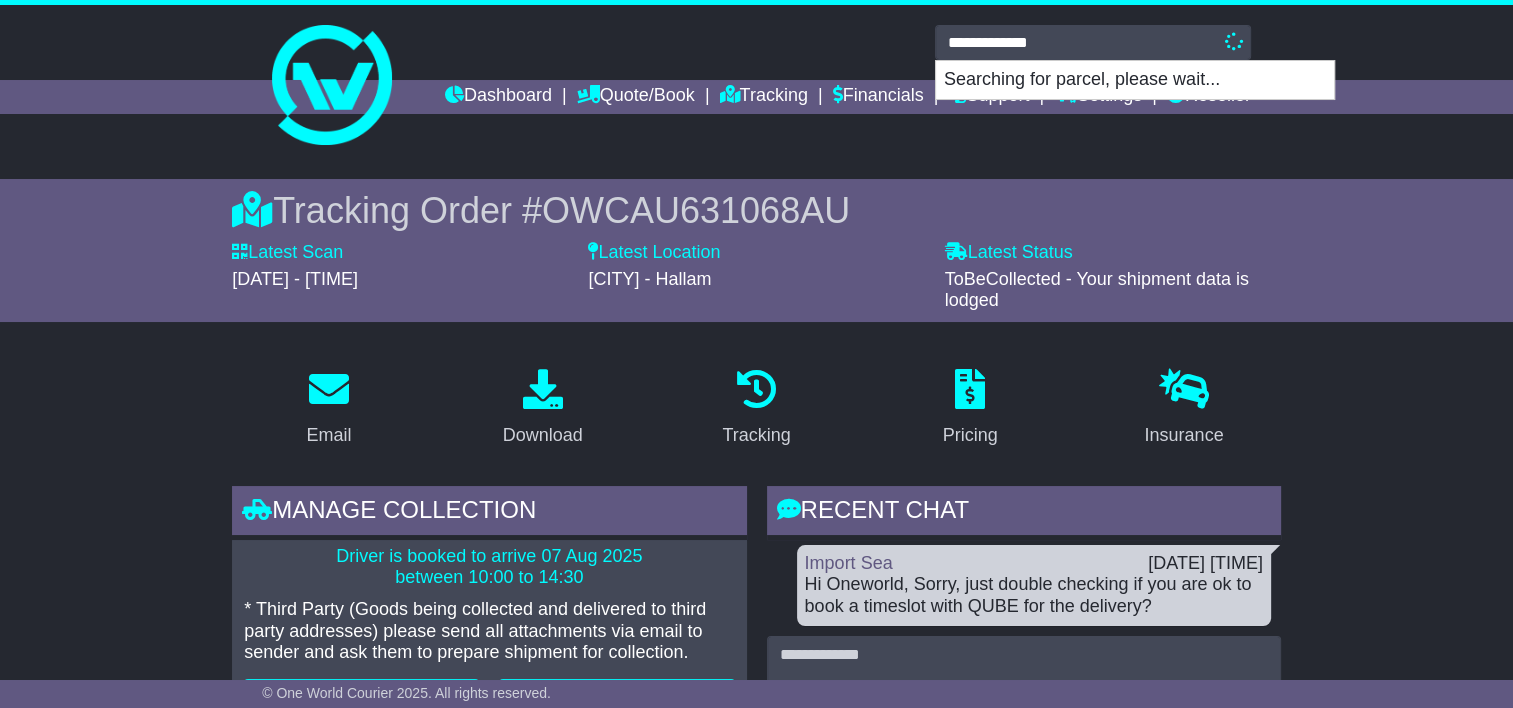 click on "Searching for parcel, please wait..." at bounding box center [1135, 80] 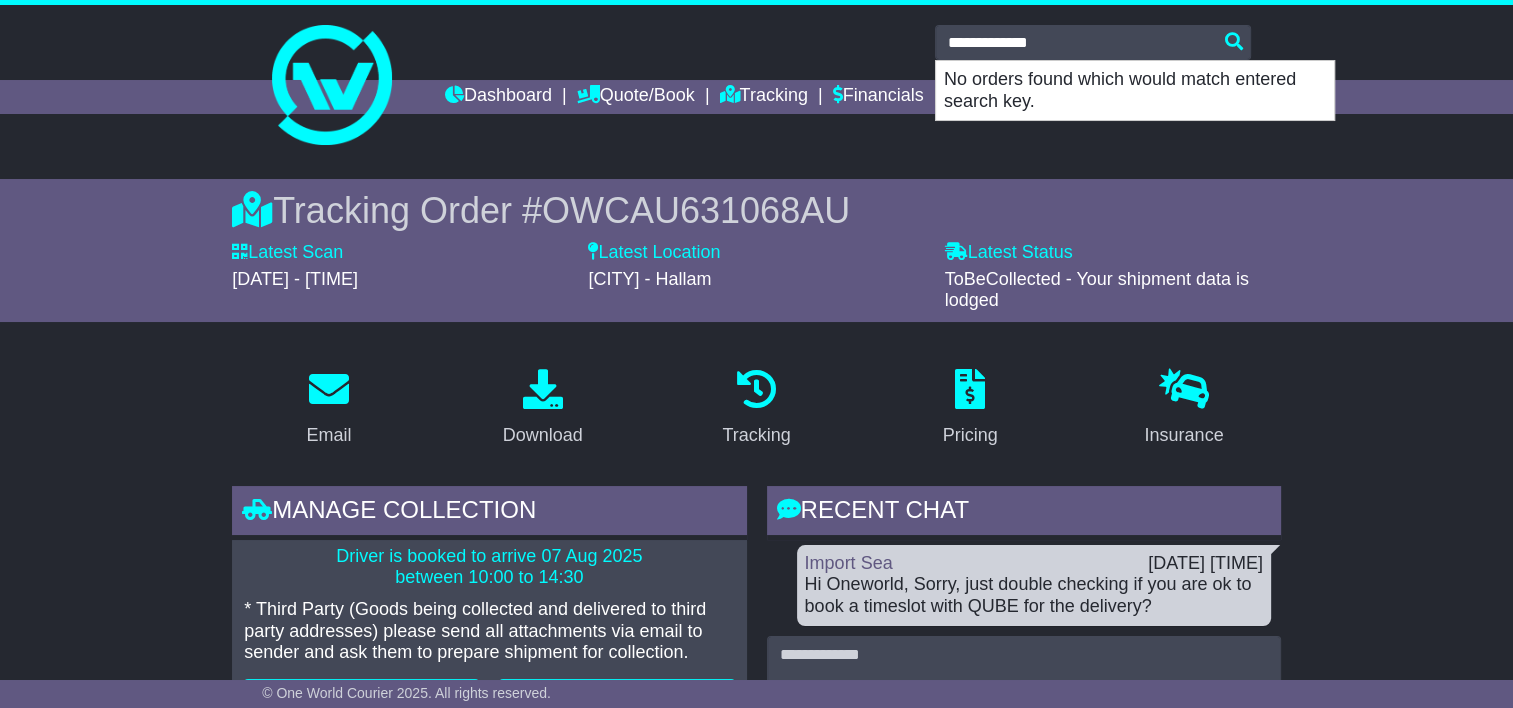 click on "No orders found which would match entered search key." at bounding box center [1135, 90] 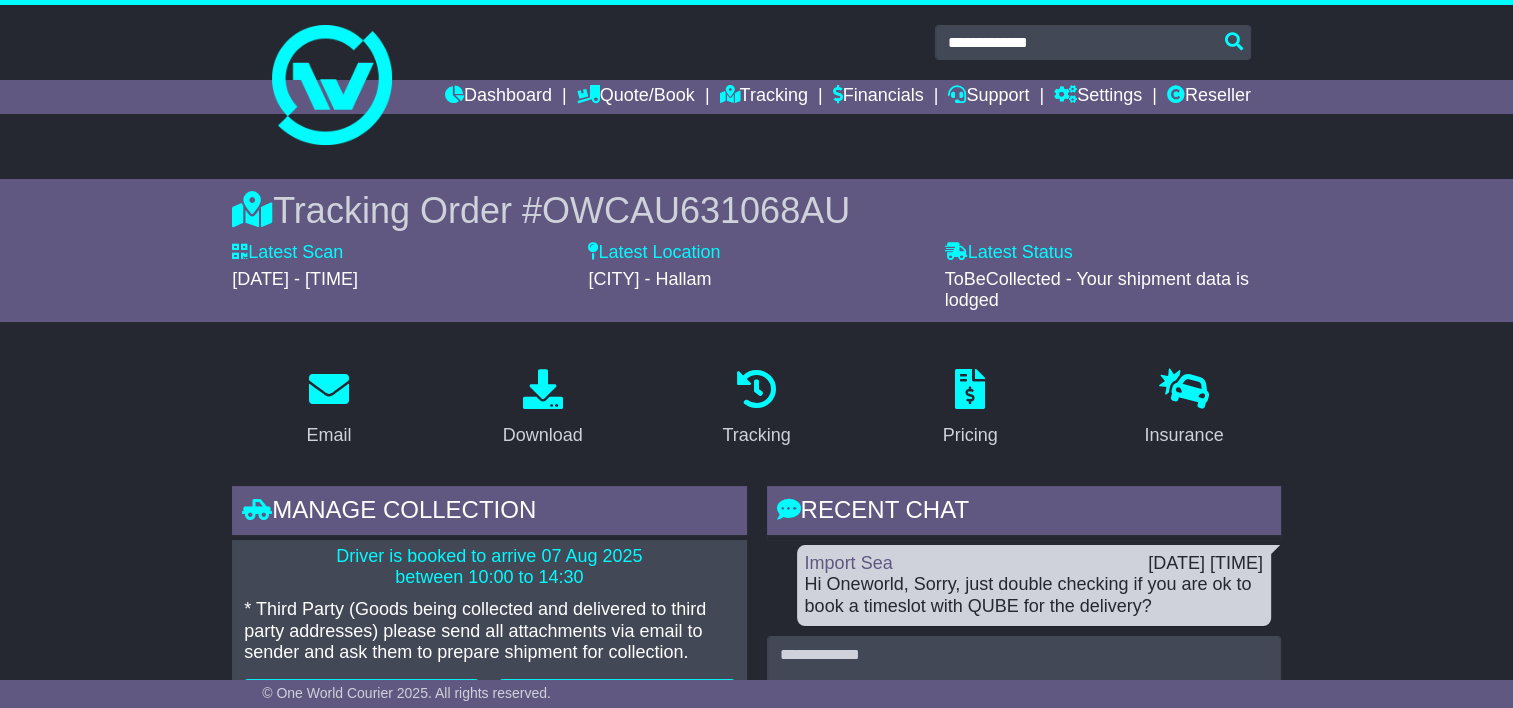 click on "Tracking Order # OWCAU631068AU
Latest Scan
06 August 2025 - 04:27 PM
Latest Status
-
ToBeCollected - Your shipment data is lodged
Latest Location
Melbourne - Hallam" at bounding box center [756, 250] 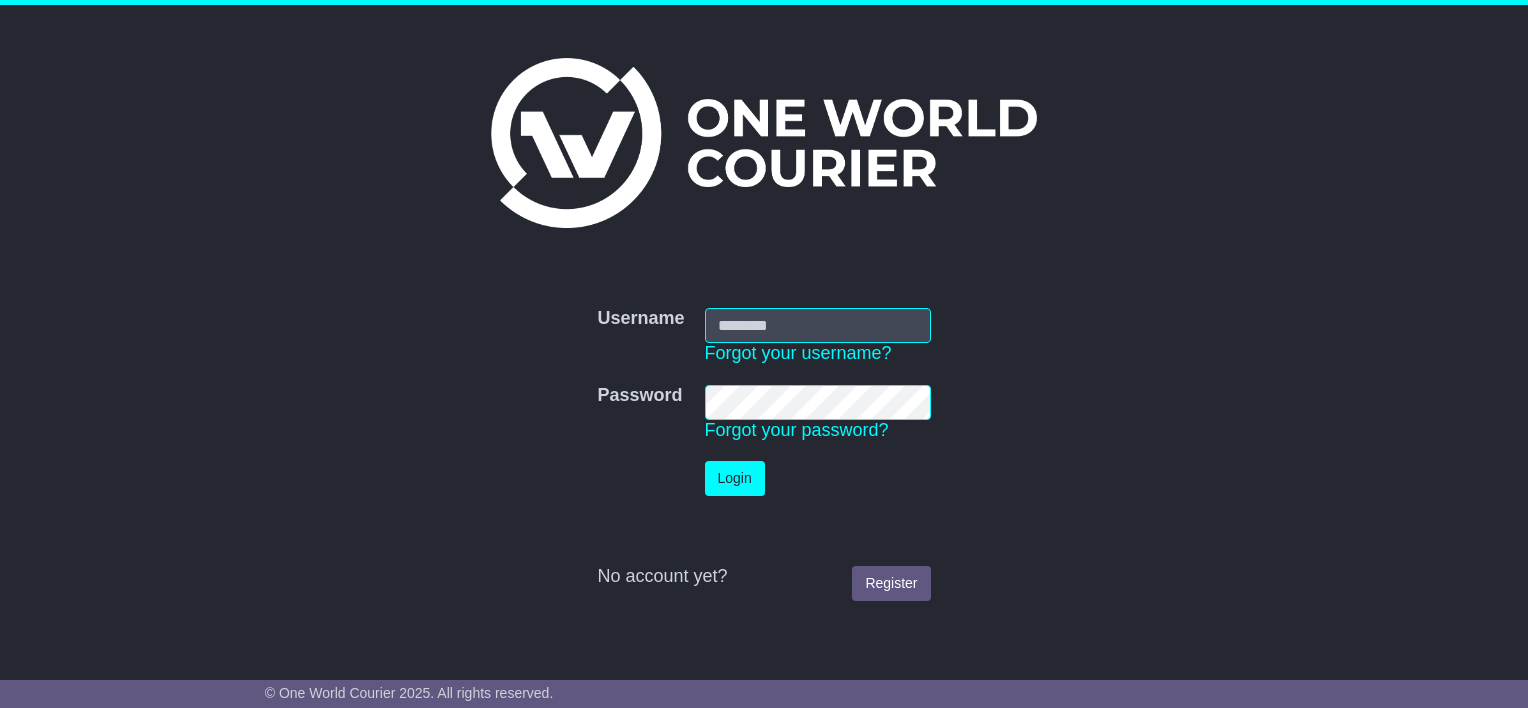 scroll, scrollTop: 0, scrollLeft: 0, axis: both 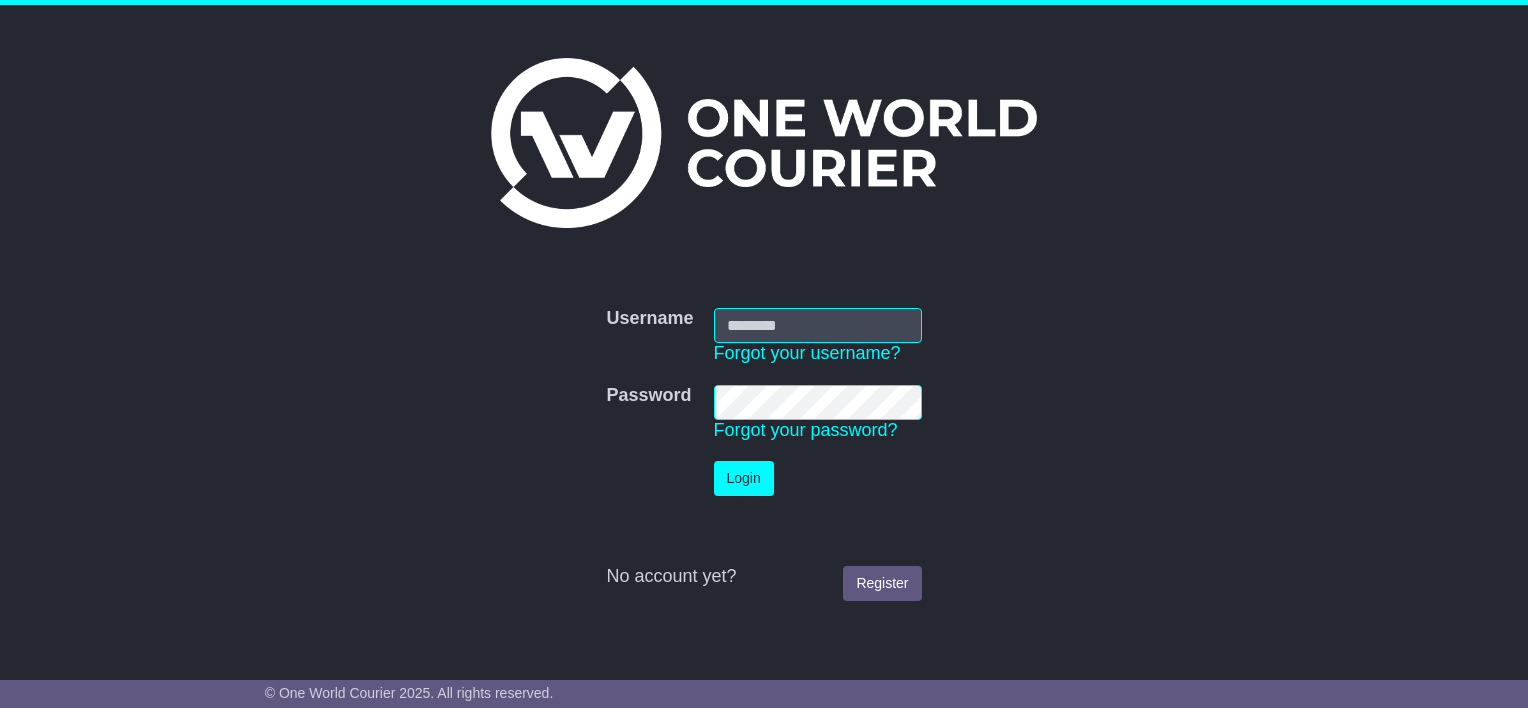 type on "**********" 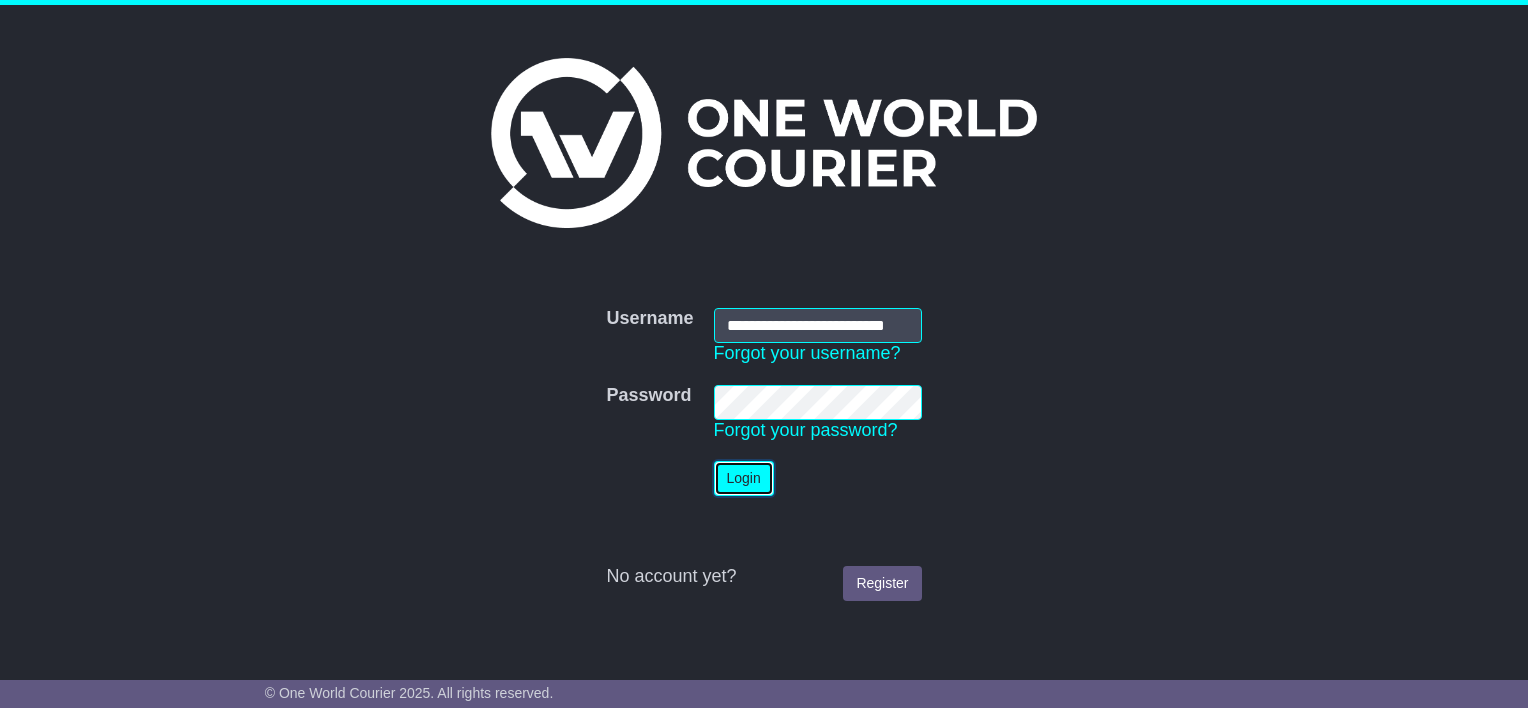 click on "Login" at bounding box center (744, 478) 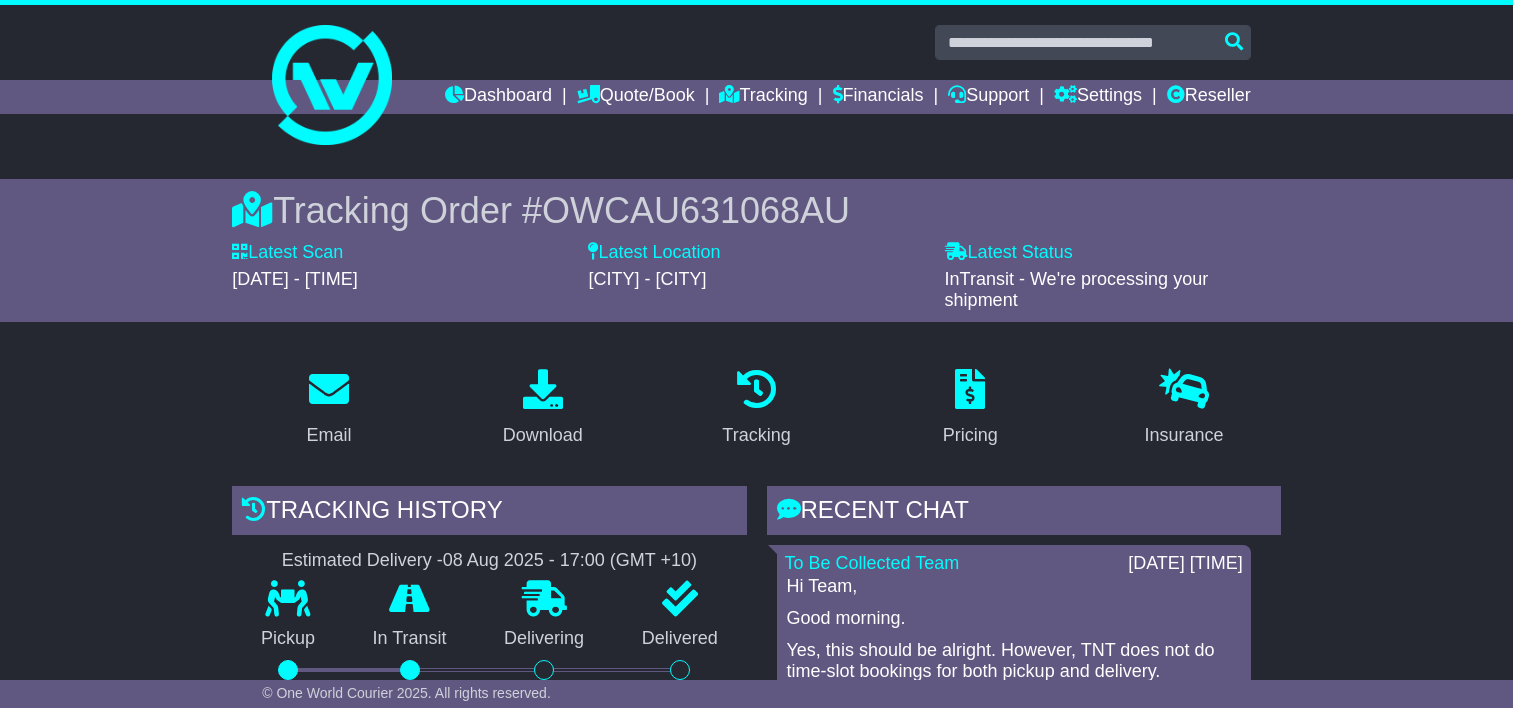 scroll, scrollTop: 0, scrollLeft: 0, axis: both 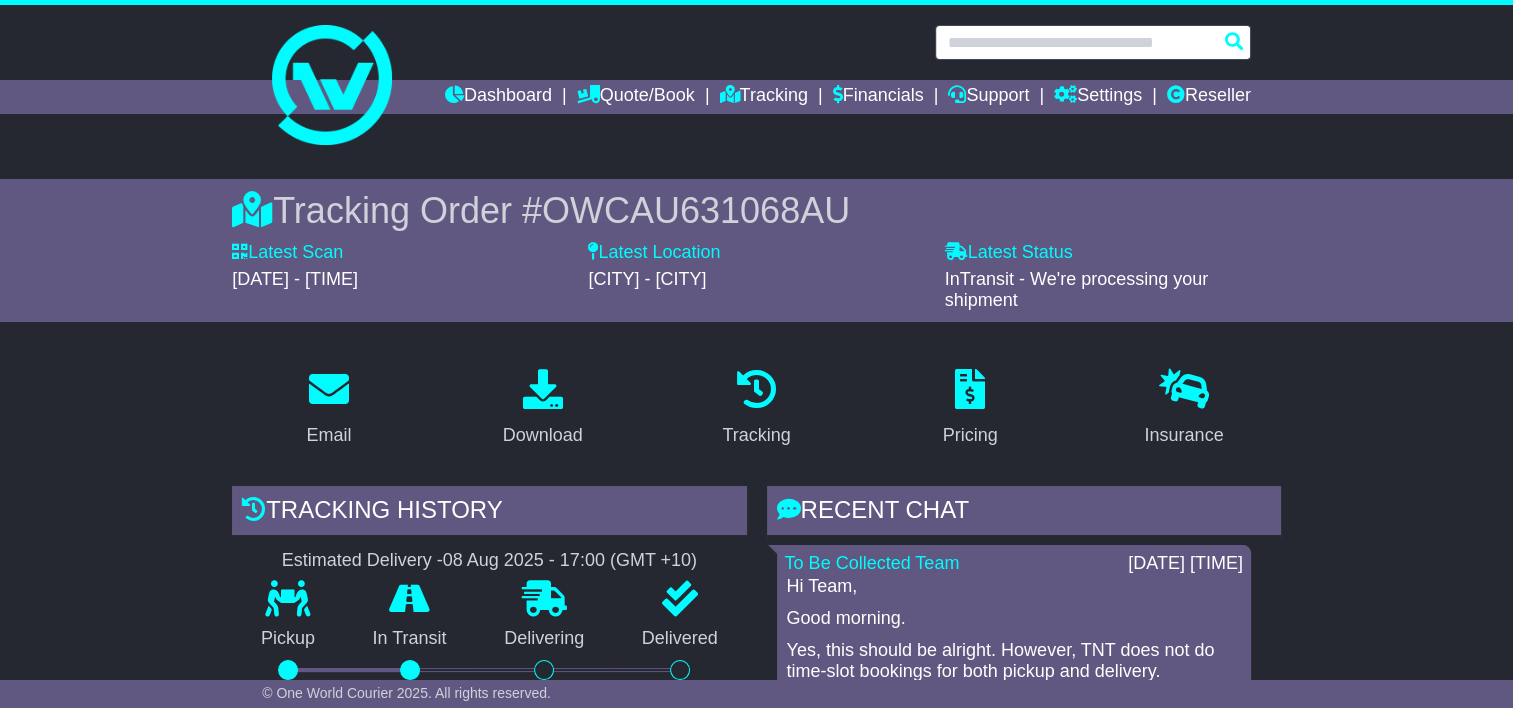 click at bounding box center [1093, 42] 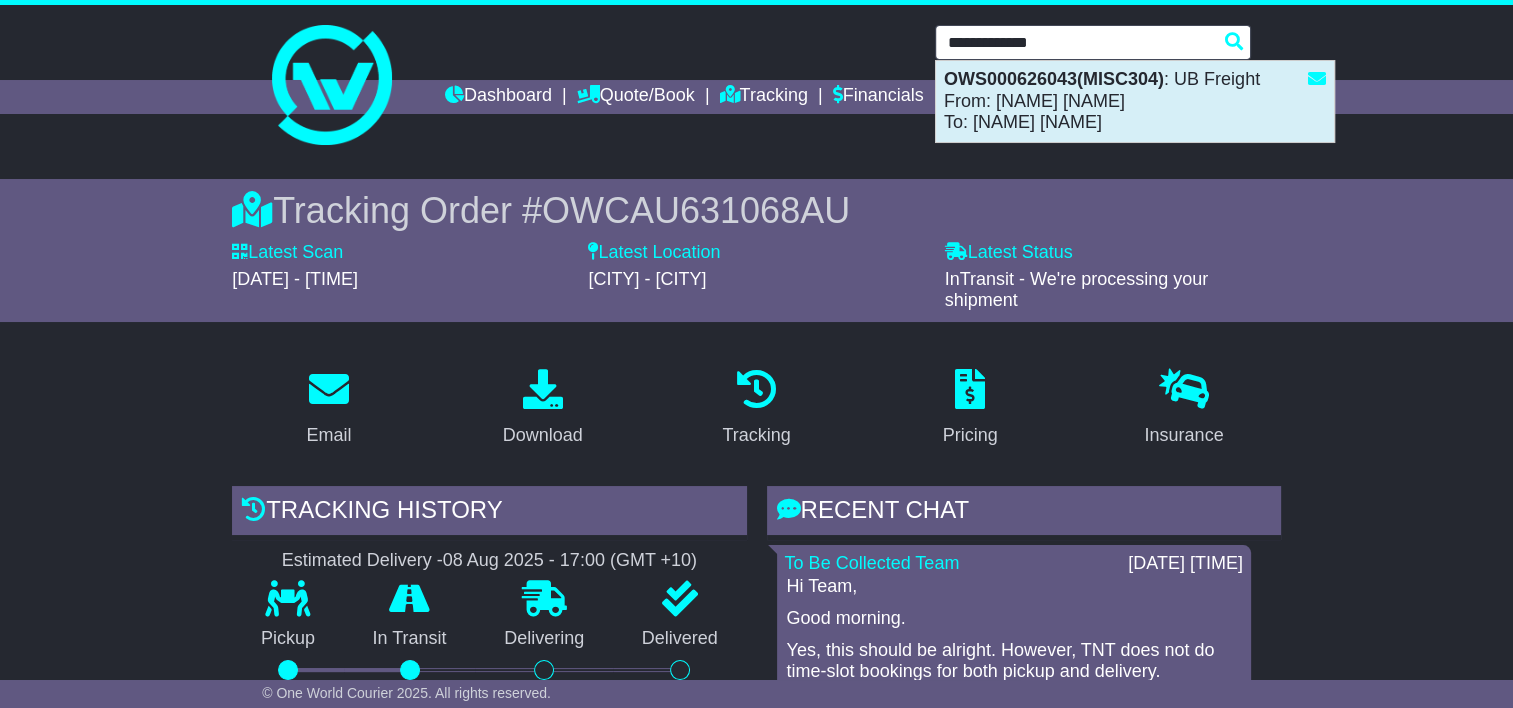 click on "OWS000626043(MISC304) : UB Freight From: Debrah Mizzi To: Shine Zin" at bounding box center (1135, 101) 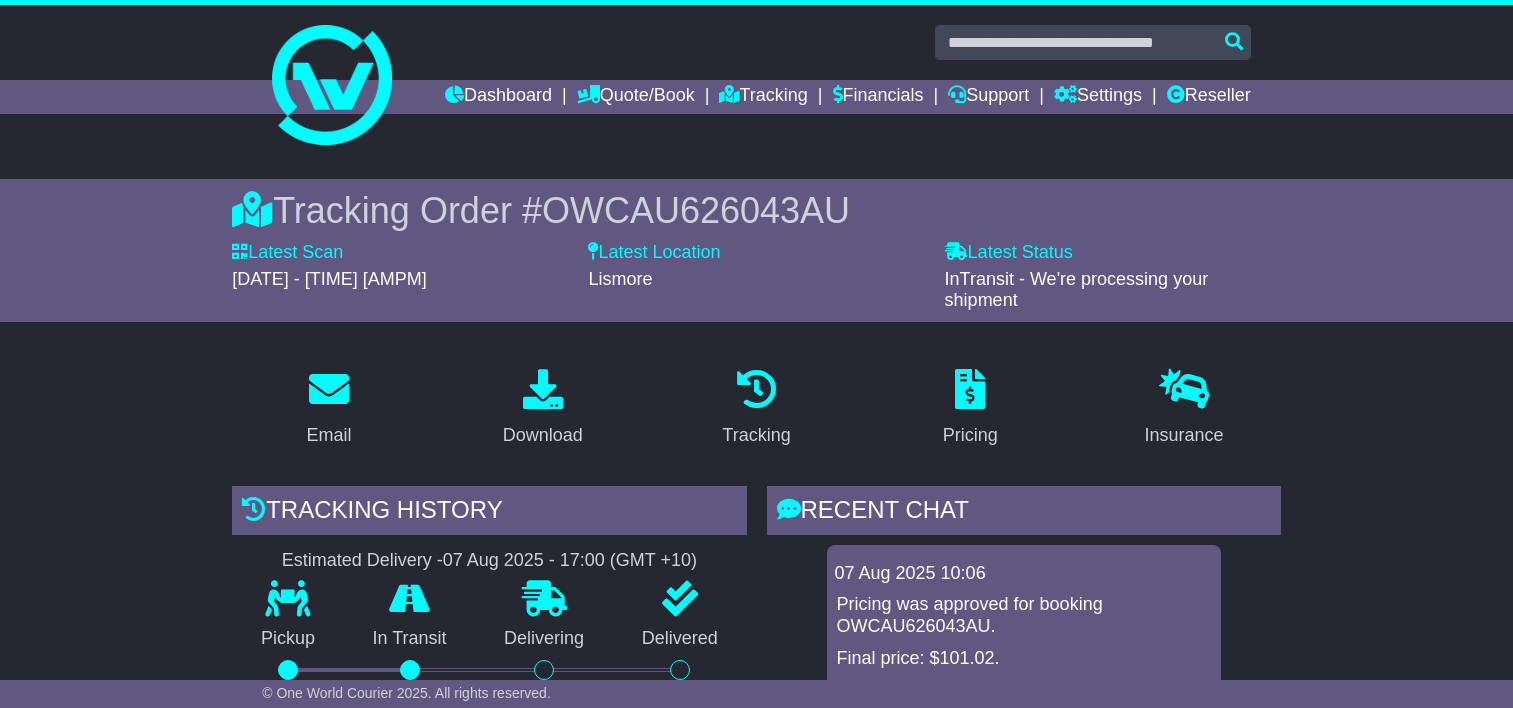 scroll, scrollTop: 0, scrollLeft: 0, axis: both 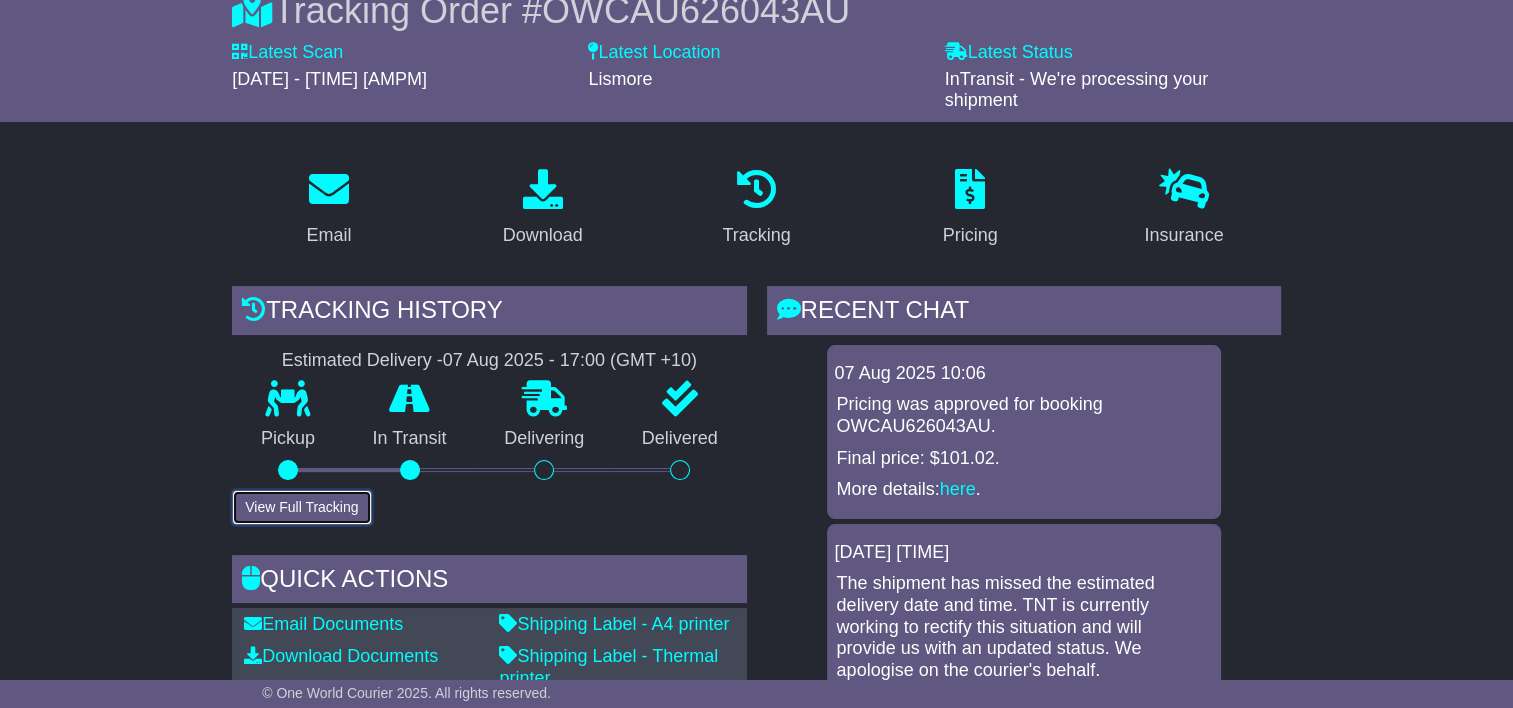 click on "View Full Tracking" at bounding box center (301, 507) 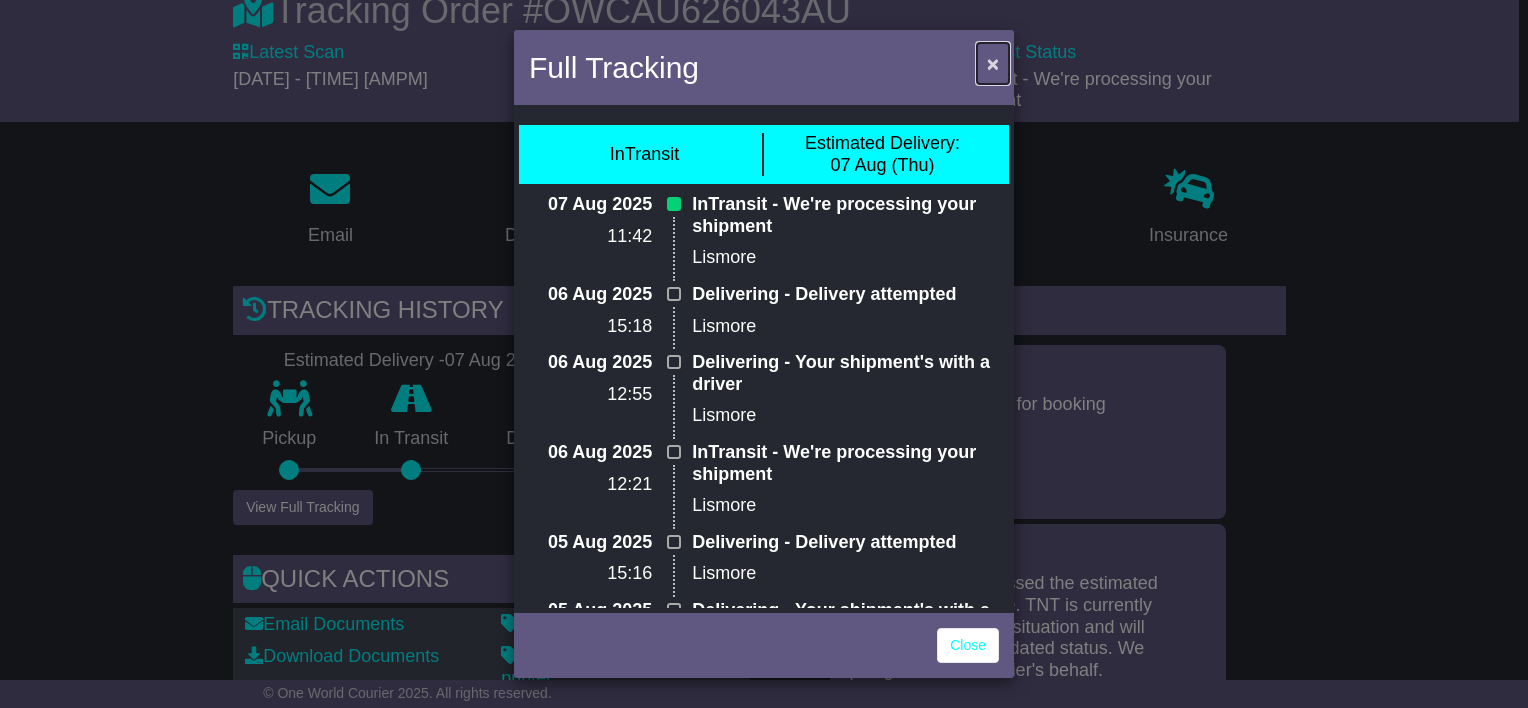 click on "×" at bounding box center [993, 63] 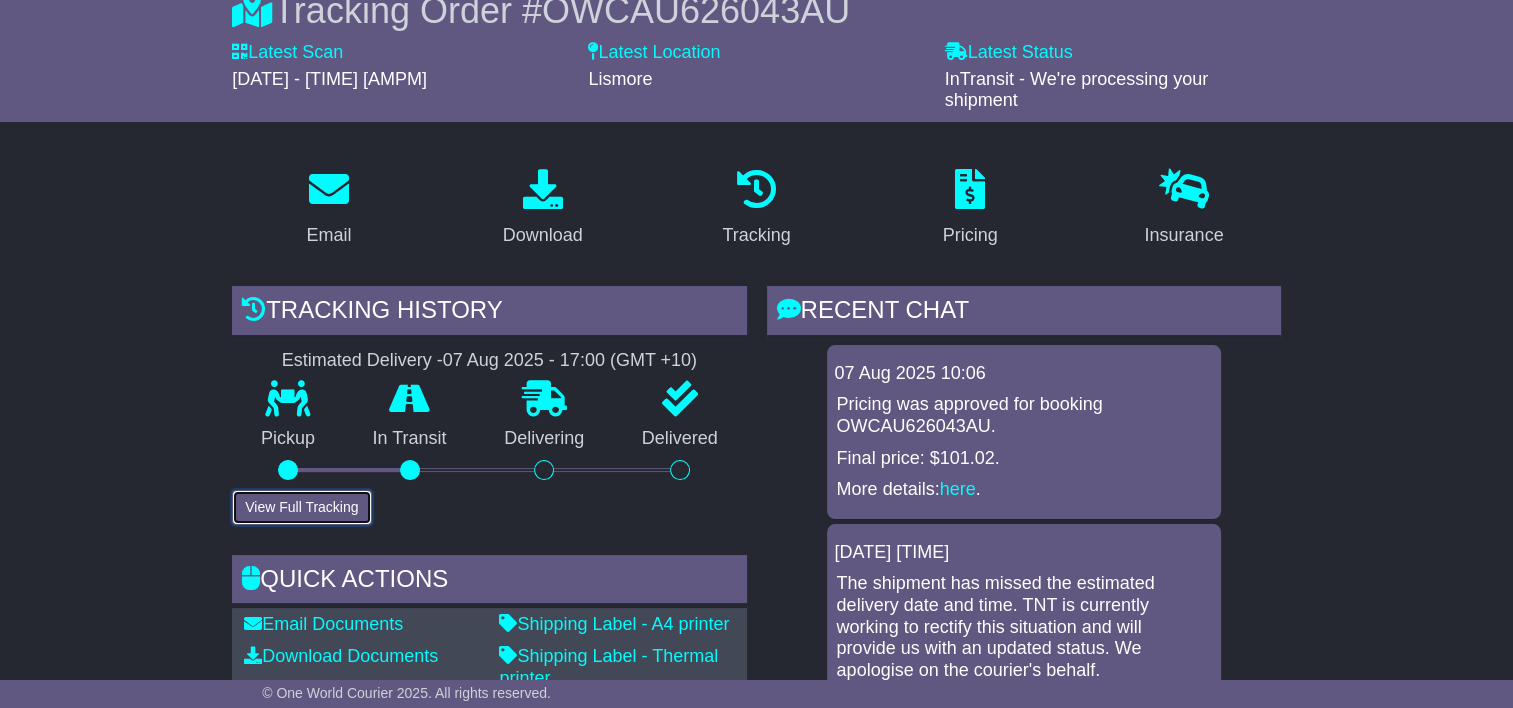 scroll, scrollTop: 300, scrollLeft: 0, axis: vertical 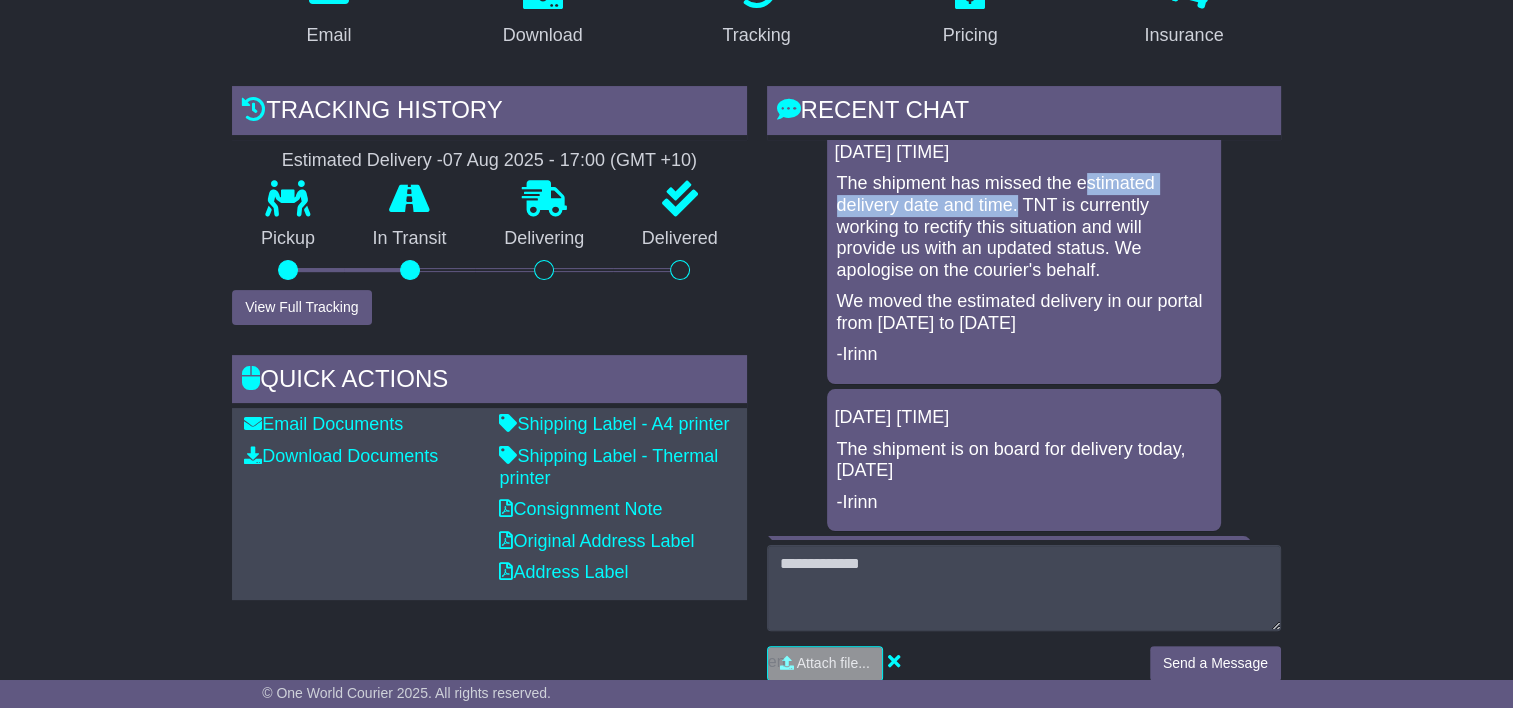 drag, startPoint x: 1020, startPoint y: 201, endPoint x: 1090, endPoint y: 194, distance: 70.34913 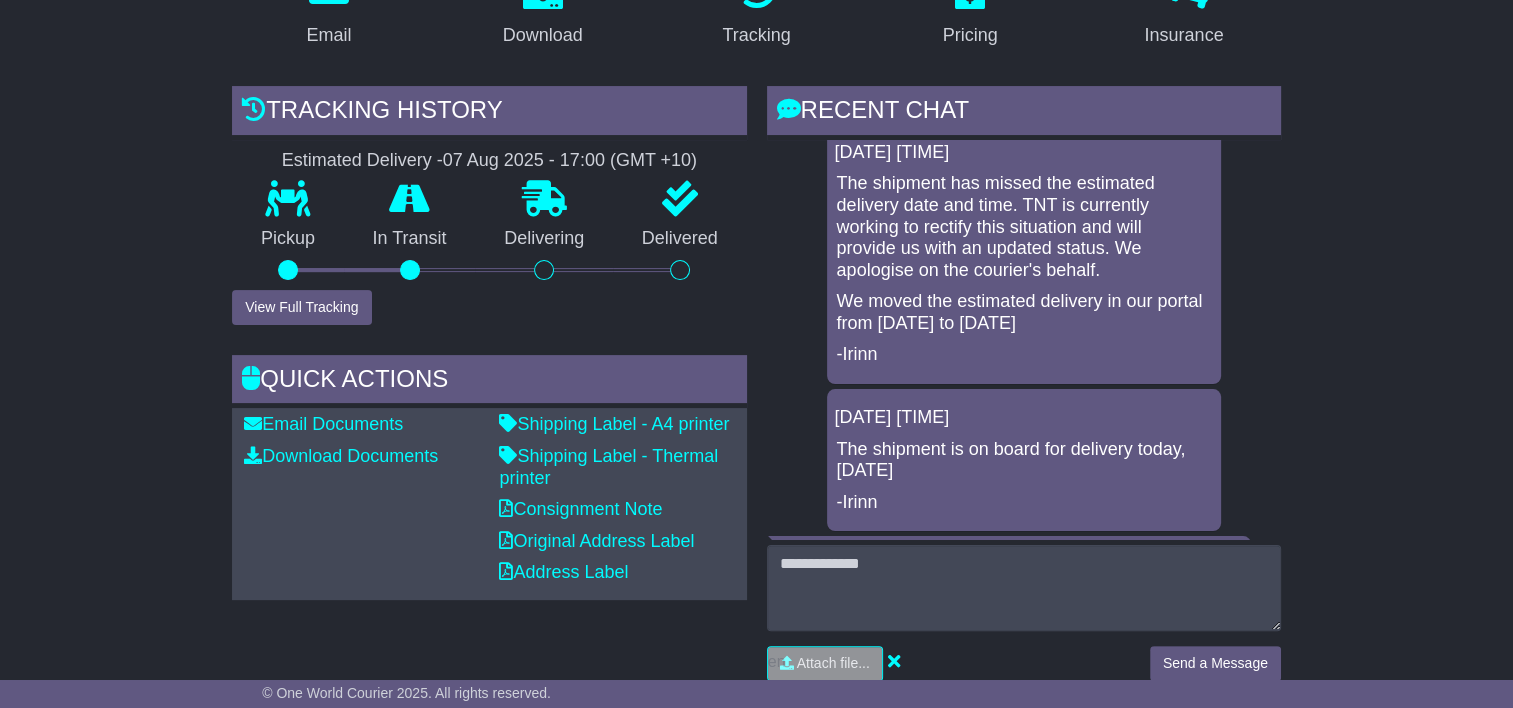 drag, startPoint x: 1090, startPoint y: 194, endPoint x: 1061, endPoint y: 246, distance: 59.5399 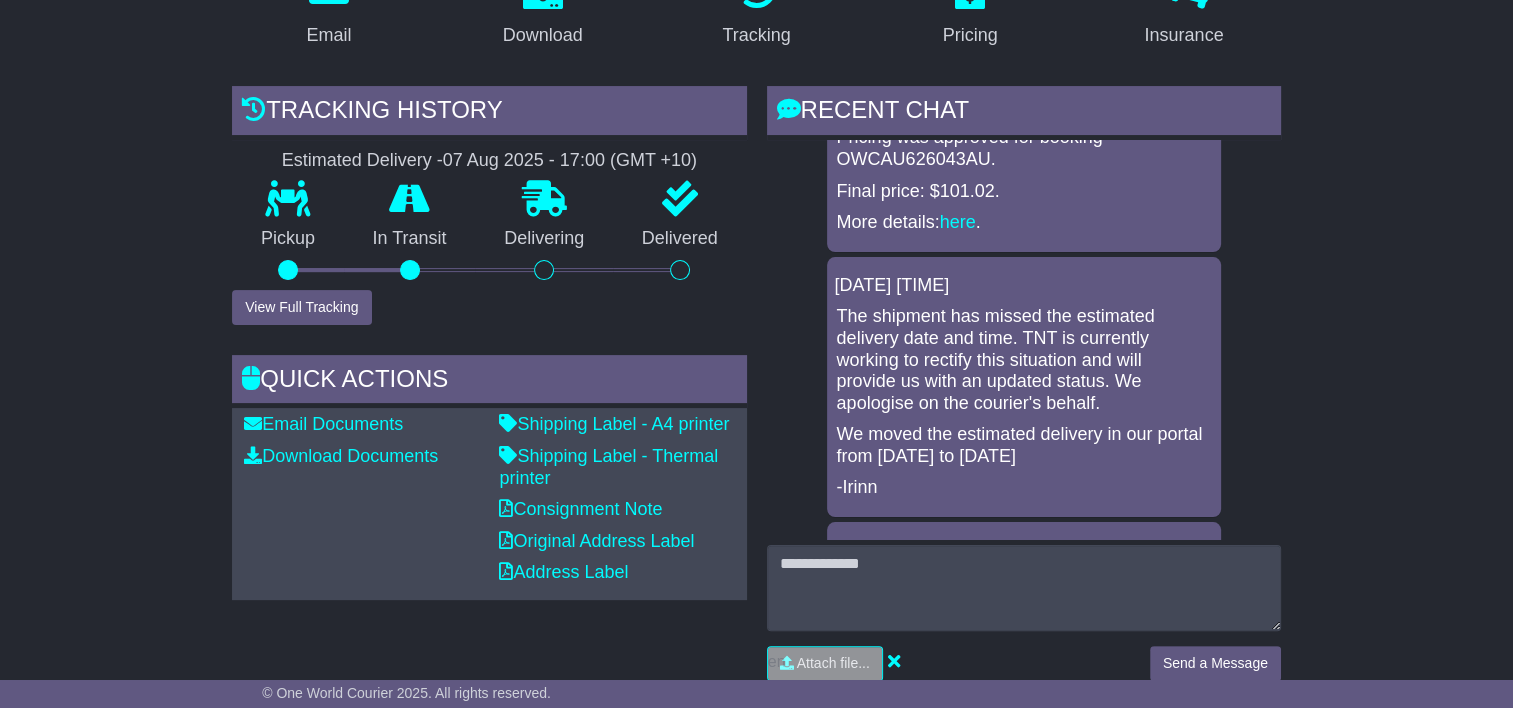 scroll, scrollTop: 0, scrollLeft: 0, axis: both 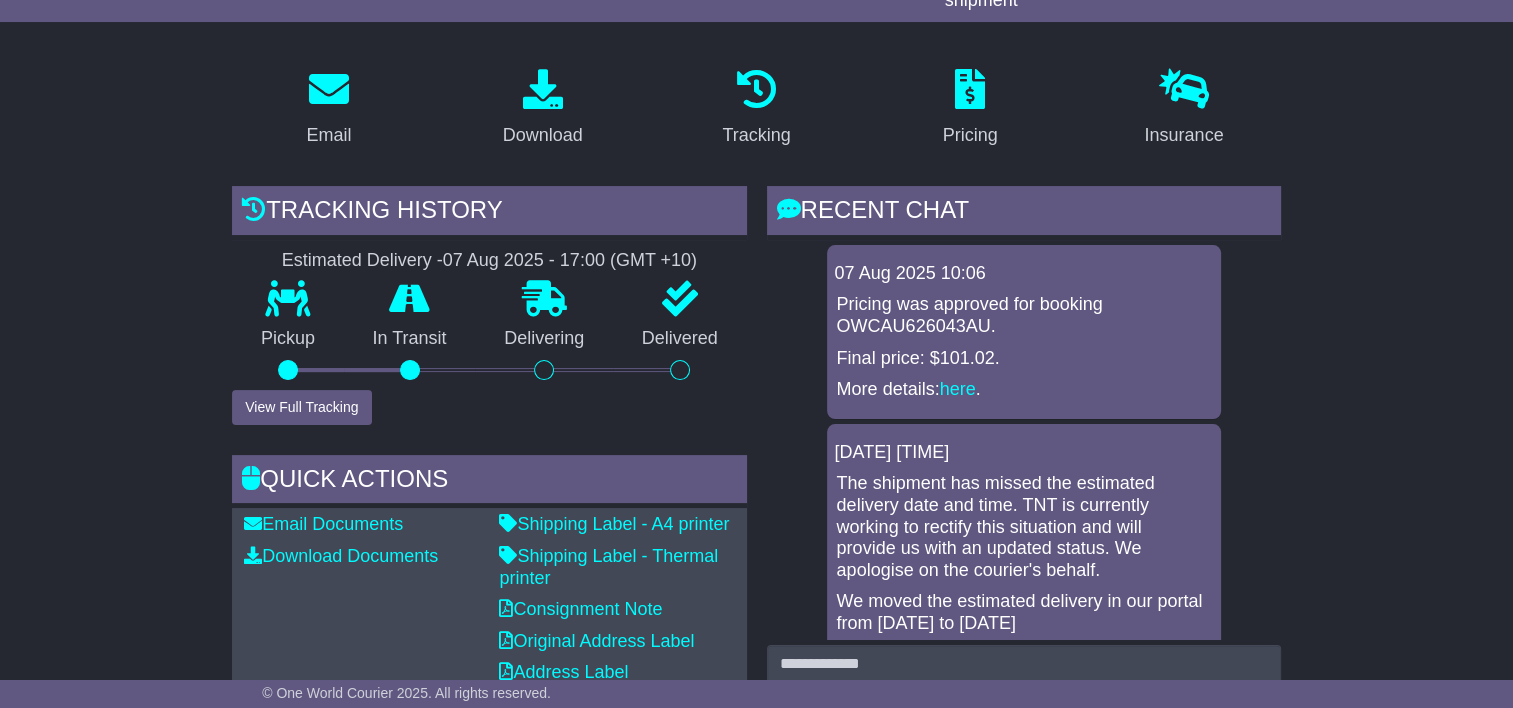 click on "Email
Download
Tracking
Pricing
Insurance" at bounding box center (756, 1079) 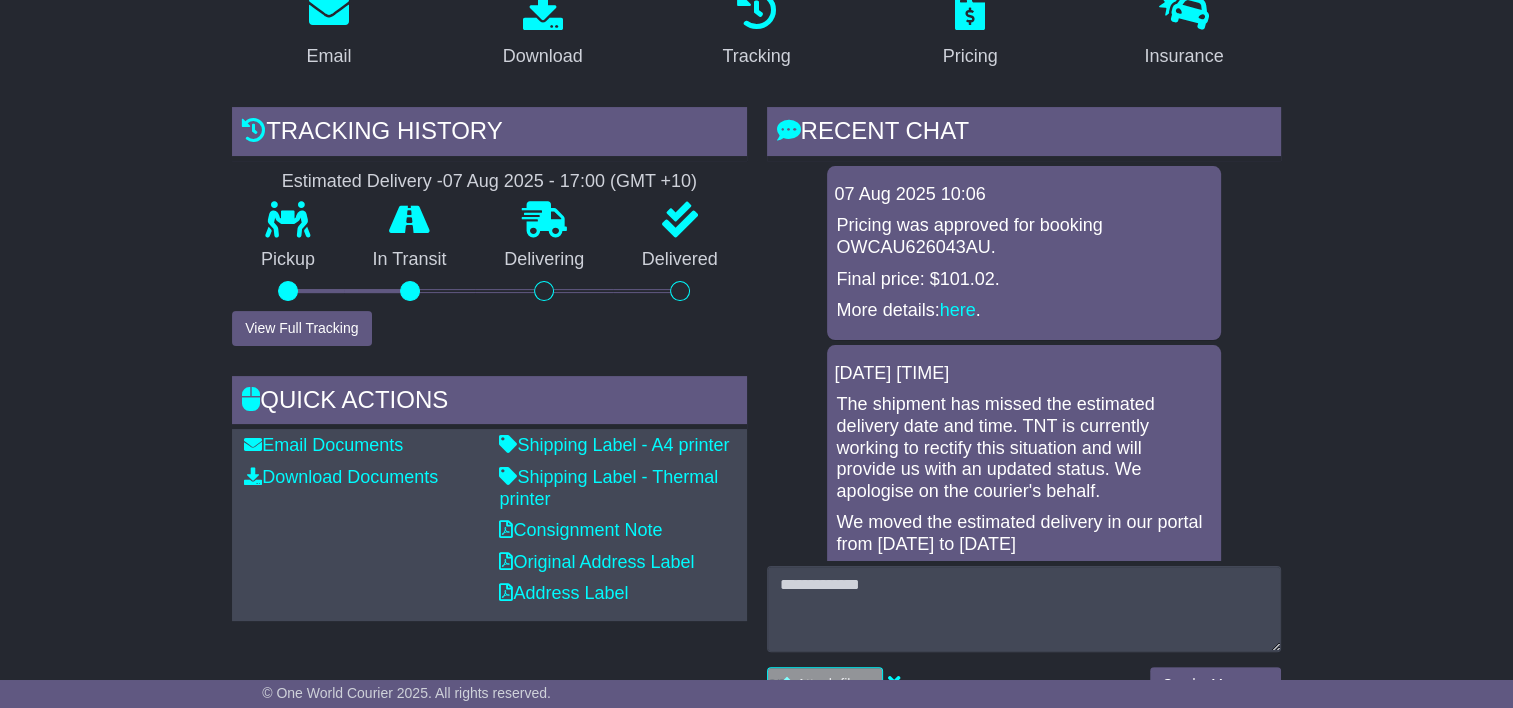scroll, scrollTop: 500, scrollLeft: 0, axis: vertical 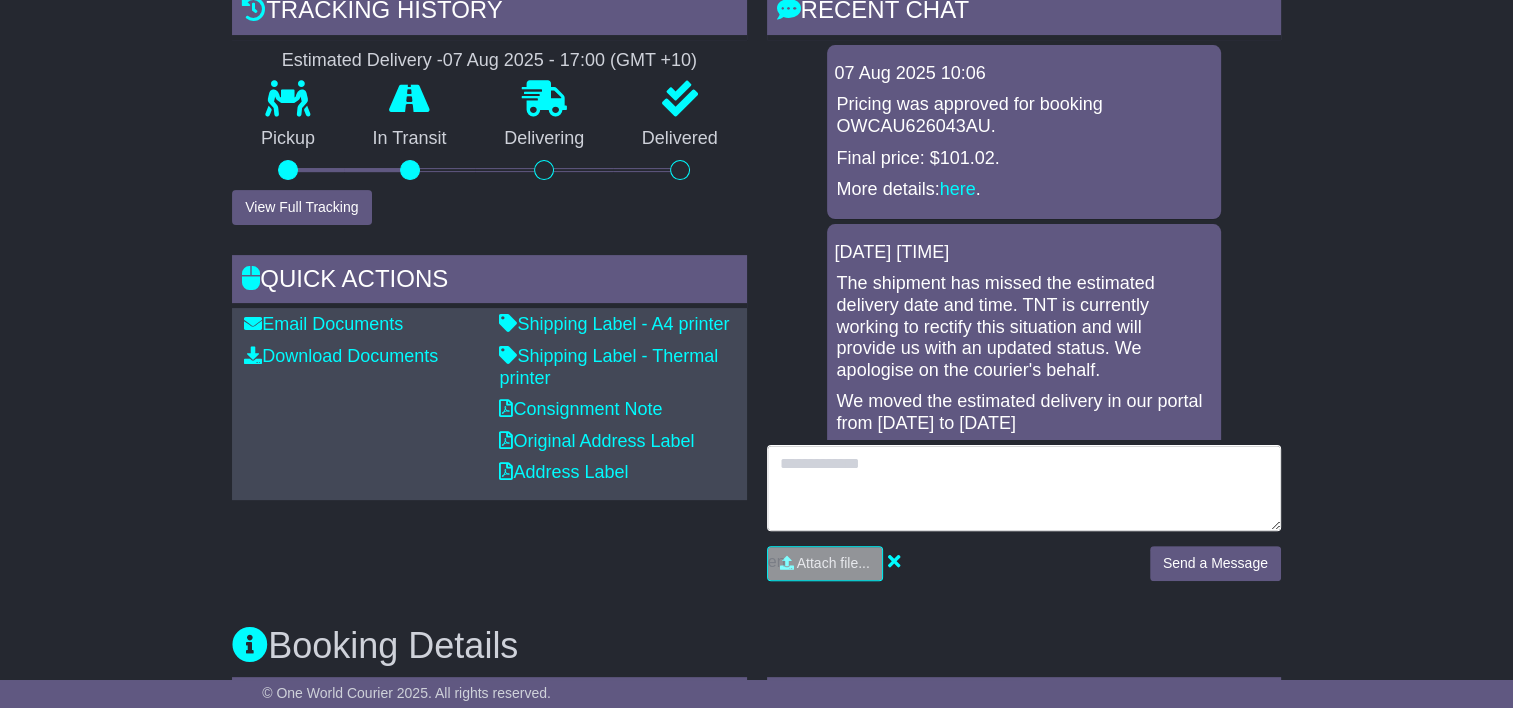 click at bounding box center [1024, 488] 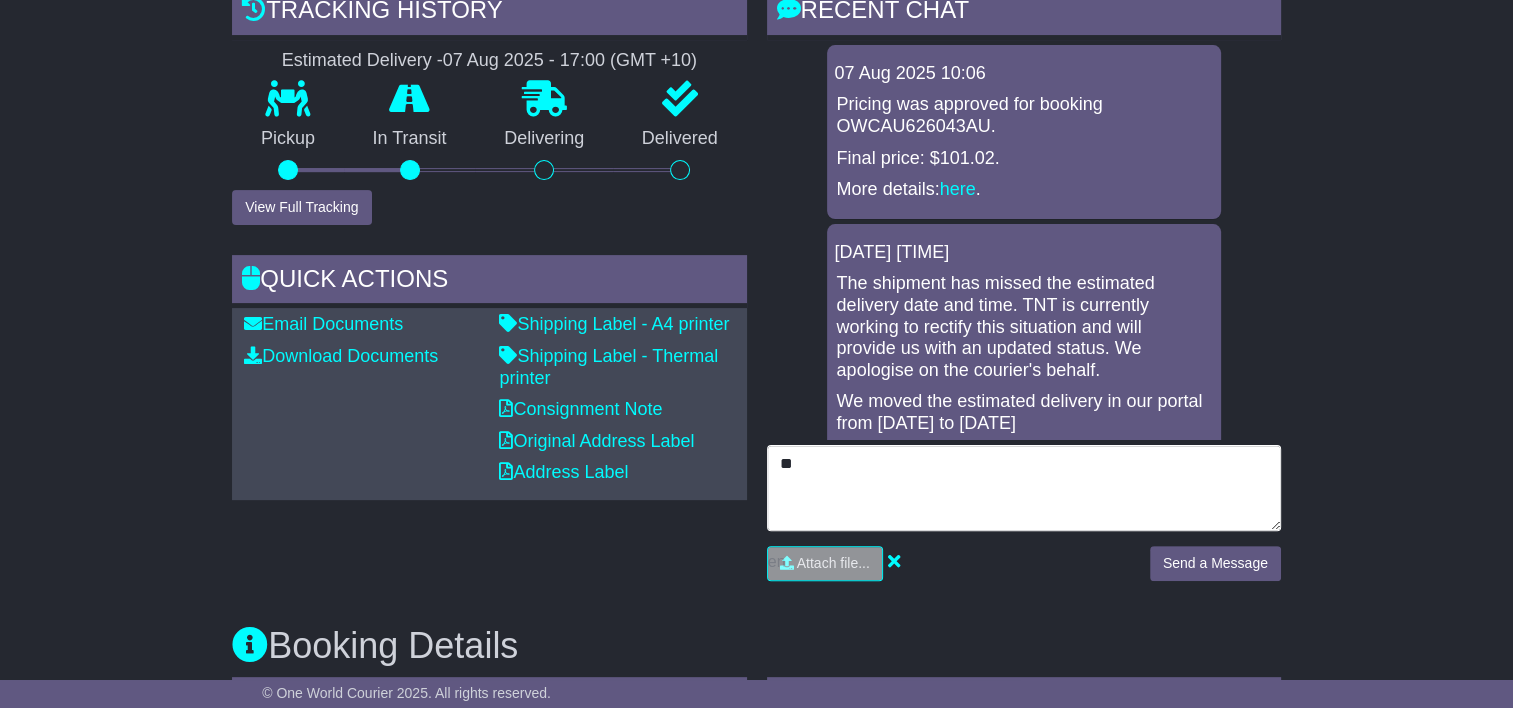 type on "*" 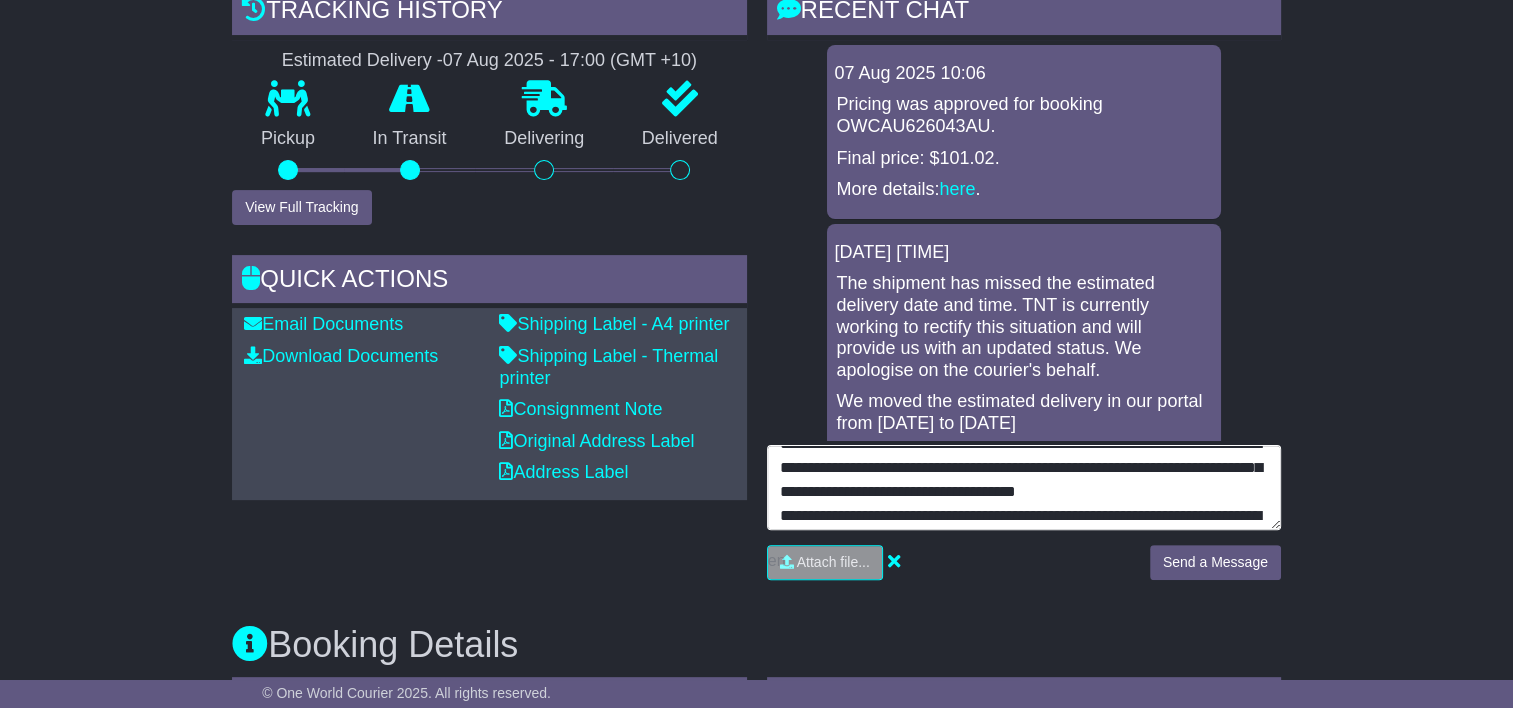 scroll, scrollTop: 0, scrollLeft: 0, axis: both 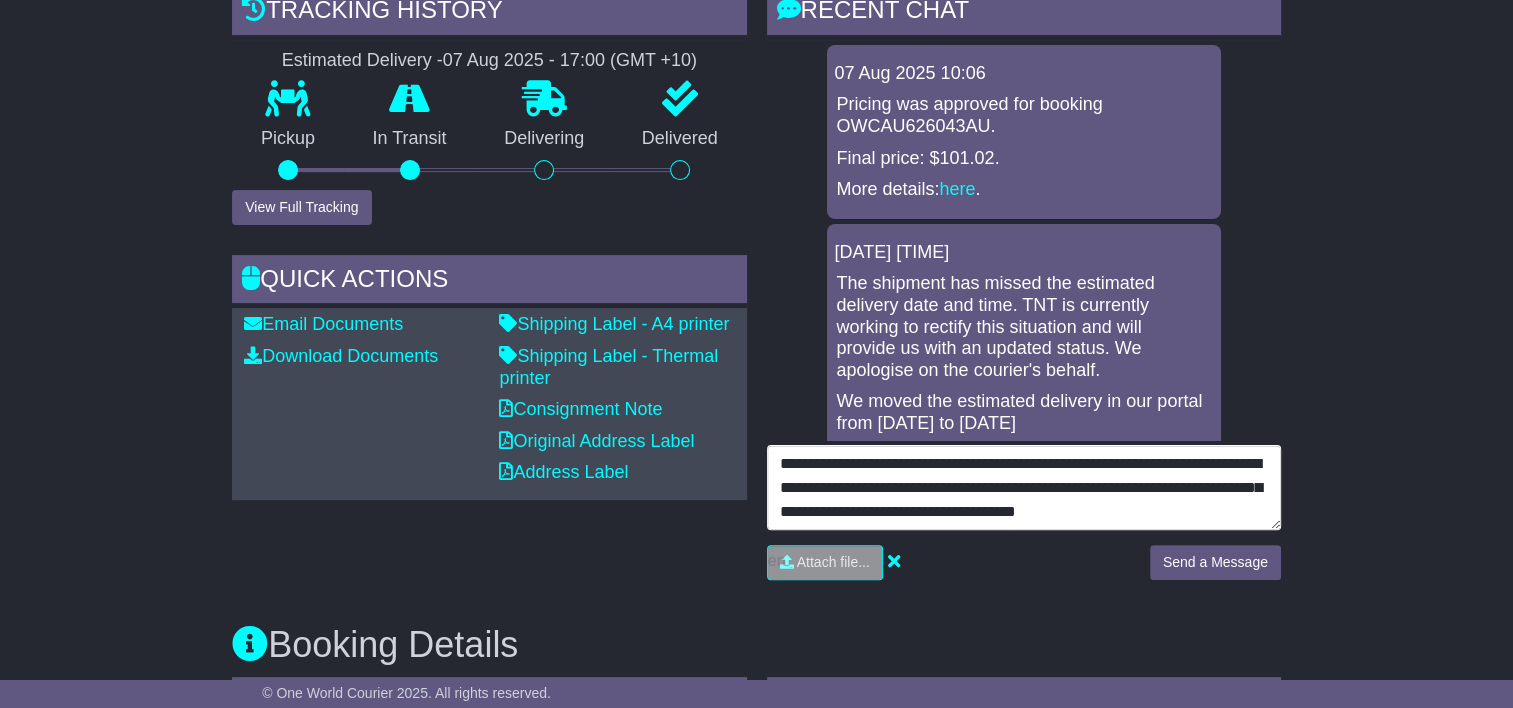 type on "**********" 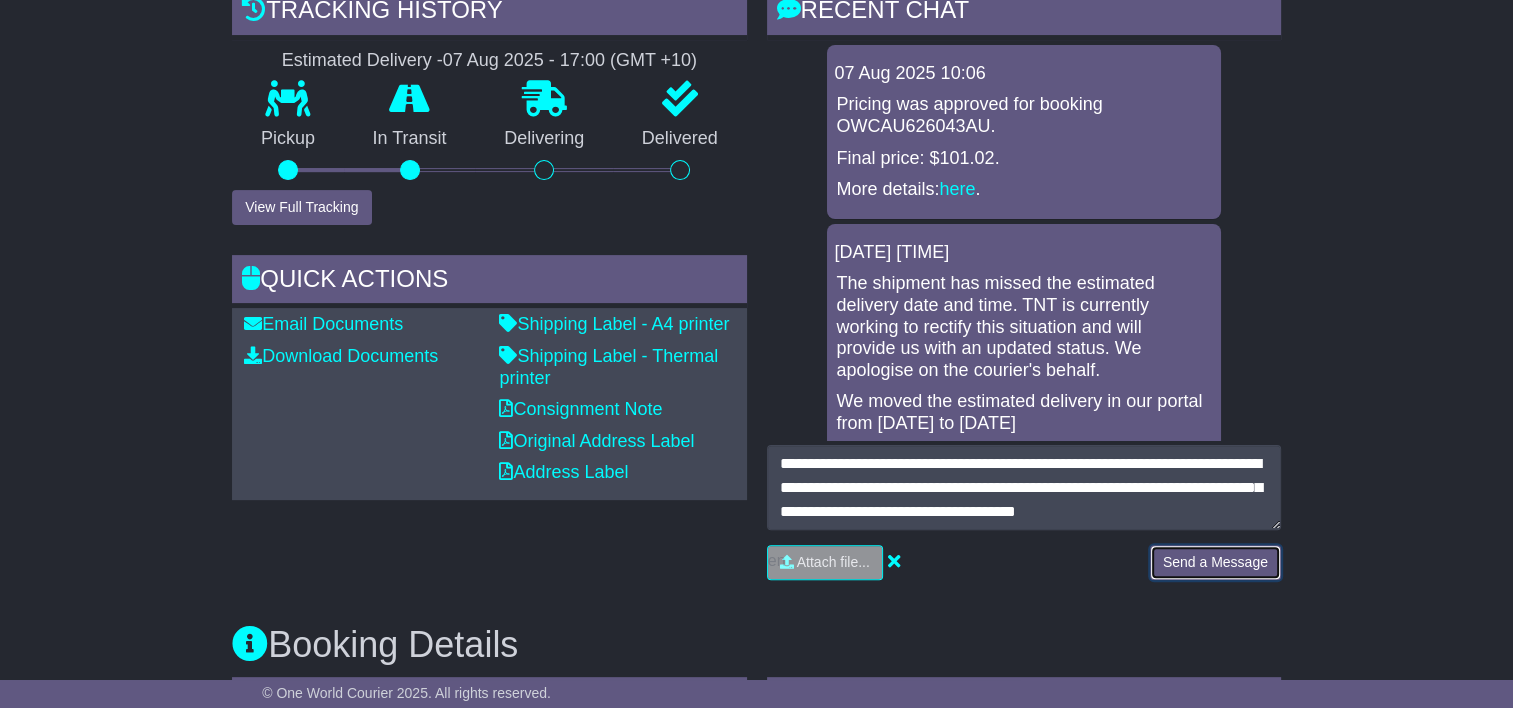 click on "Send a Message" at bounding box center (1215, 562) 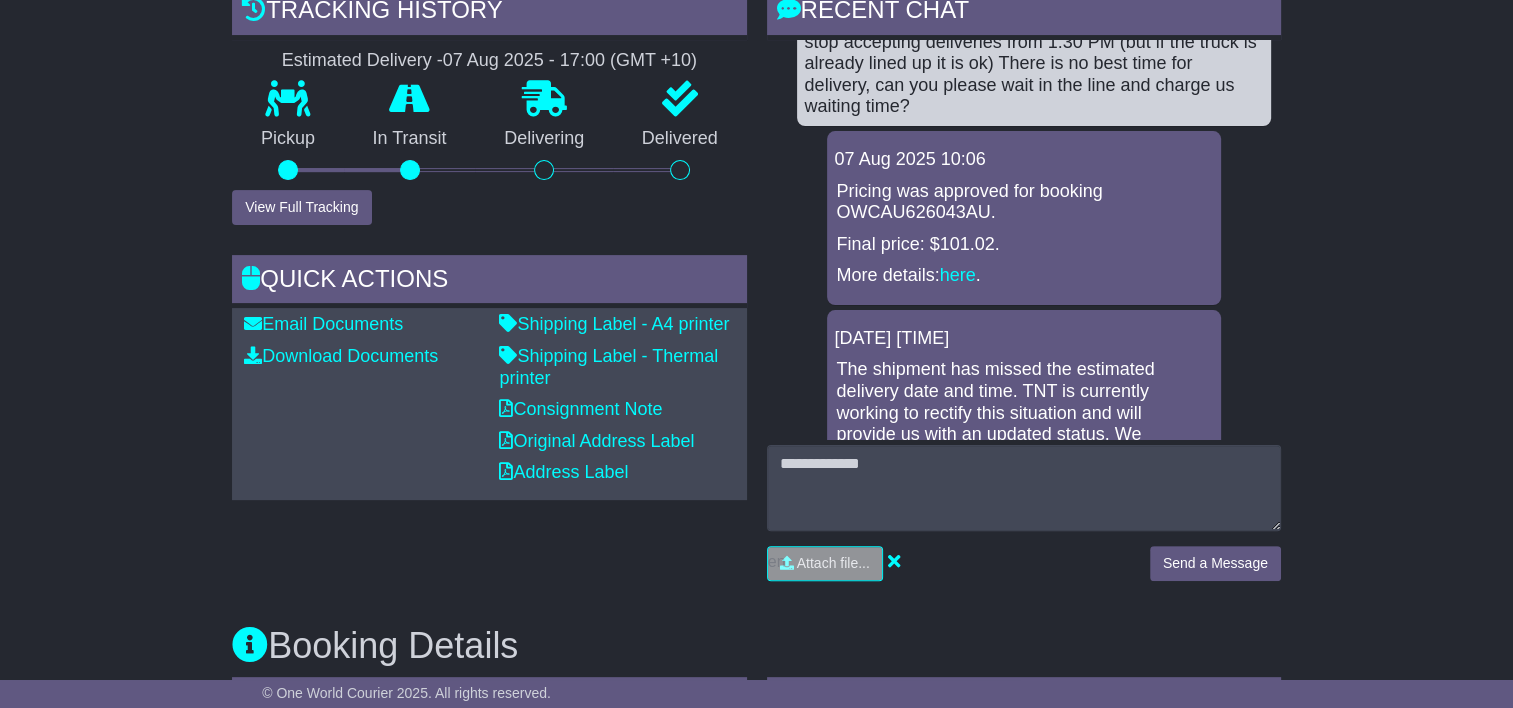 scroll, scrollTop: 0, scrollLeft: 0, axis: both 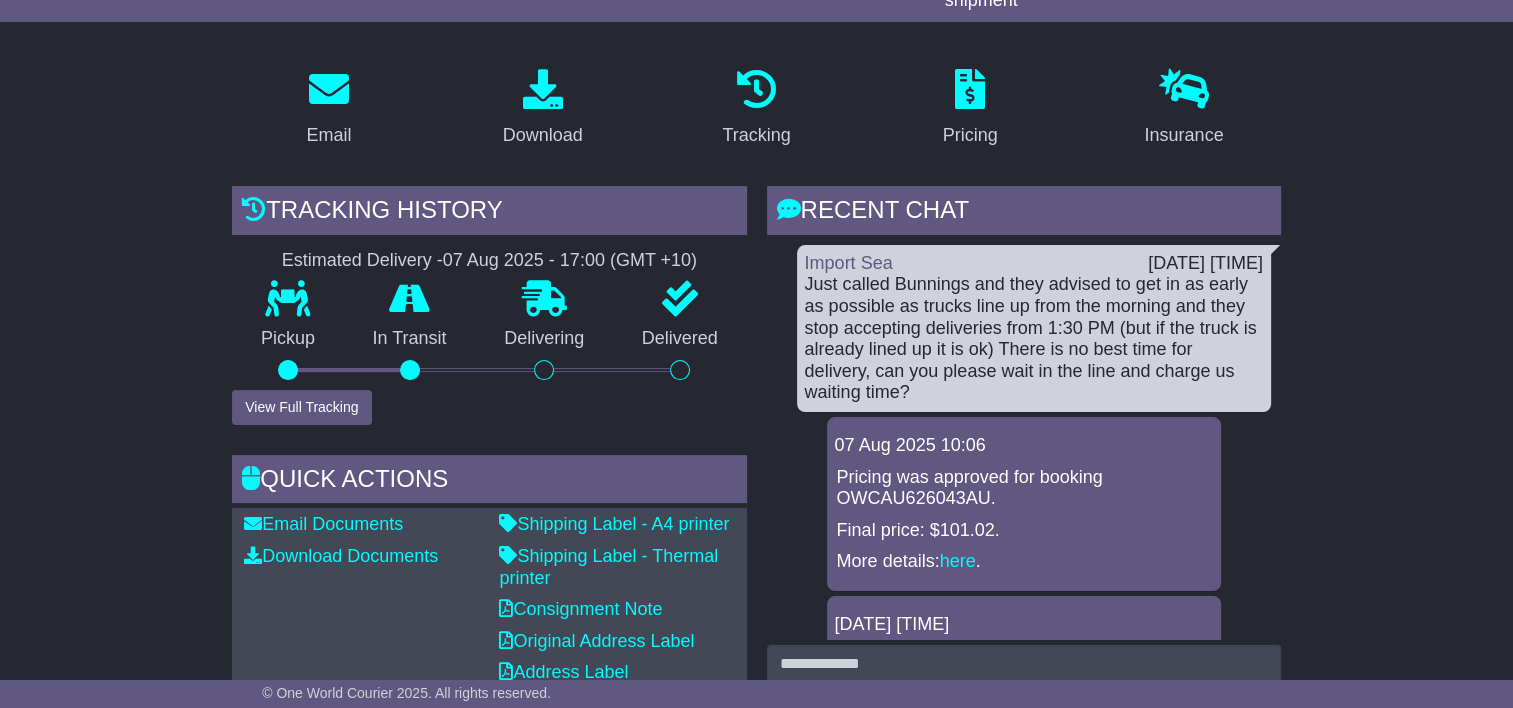 click on "Email
Download
Tracking
Pricing
Insurance" at bounding box center [756, 1079] 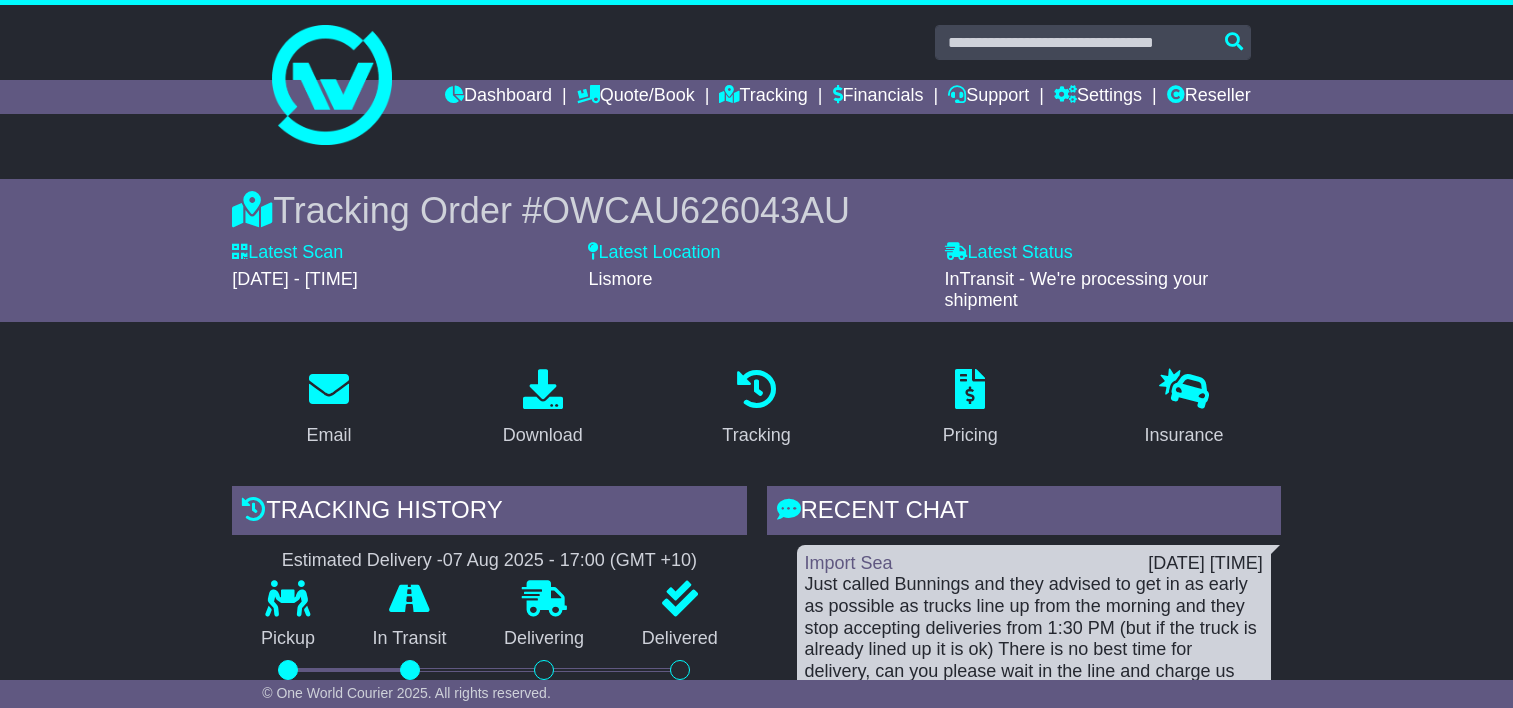 scroll, scrollTop: 300, scrollLeft: 0, axis: vertical 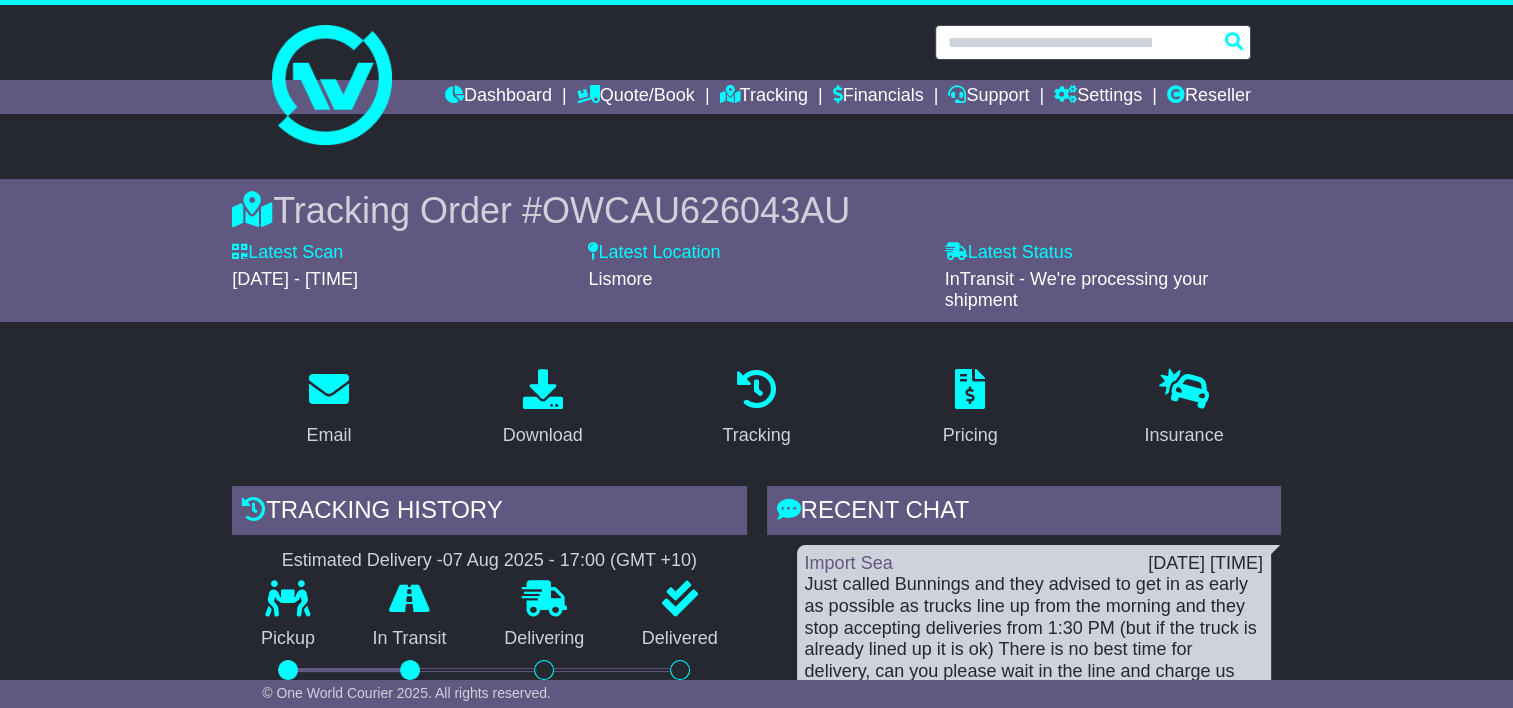 click at bounding box center (1093, 42) 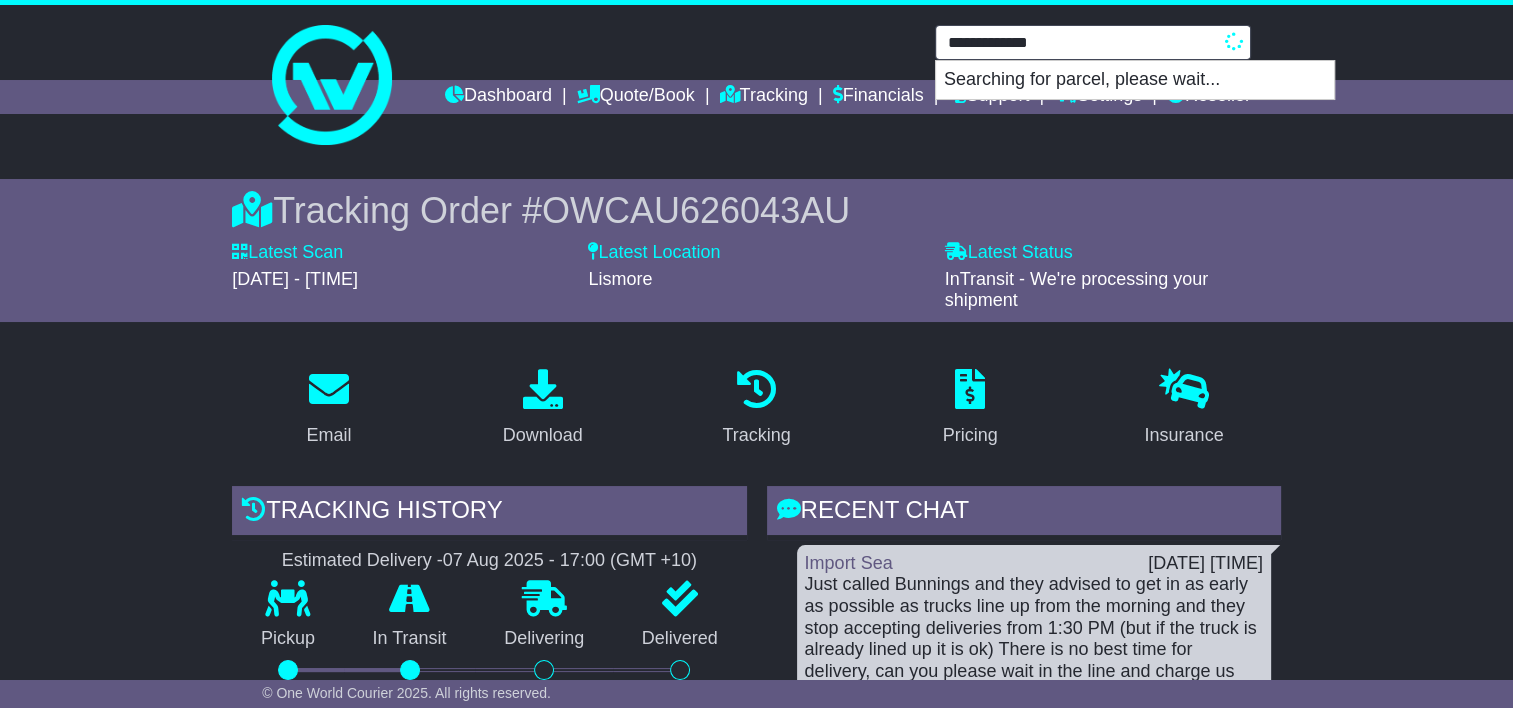 click on "**********" at bounding box center (1093, 42) 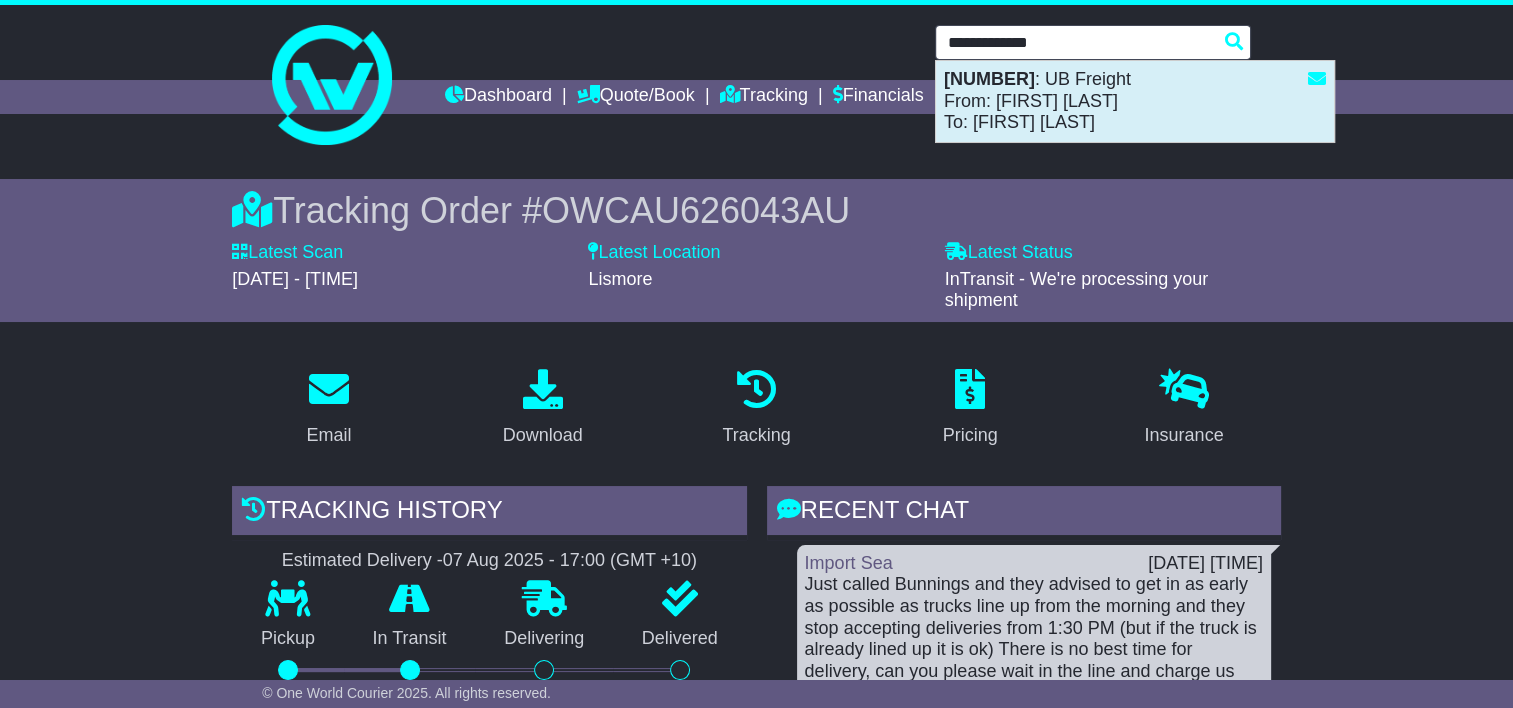 click on "[NUMBER] : UB Freight From: [FIRST] [LAST] To: [FIRST] [LAST]" at bounding box center [1135, 101] 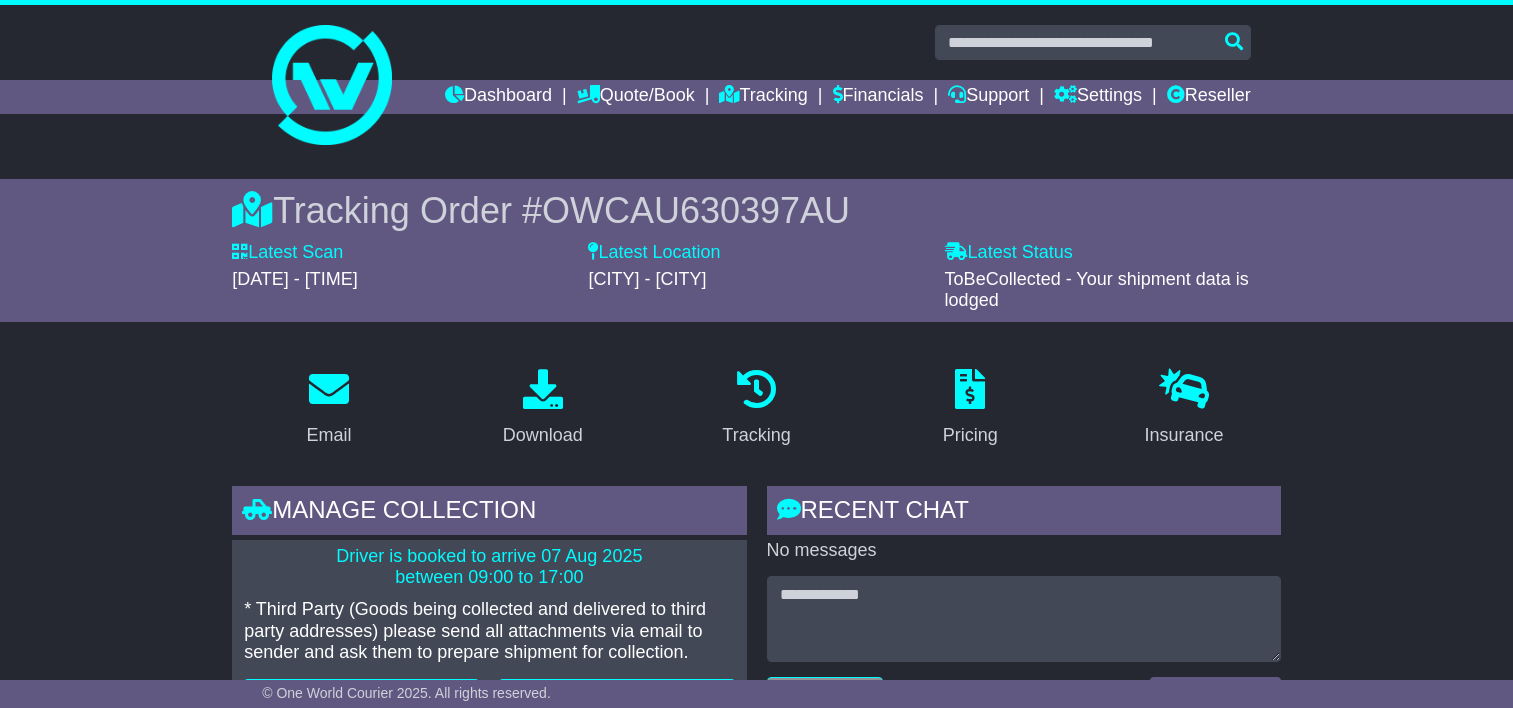 scroll, scrollTop: 0, scrollLeft: 0, axis: both 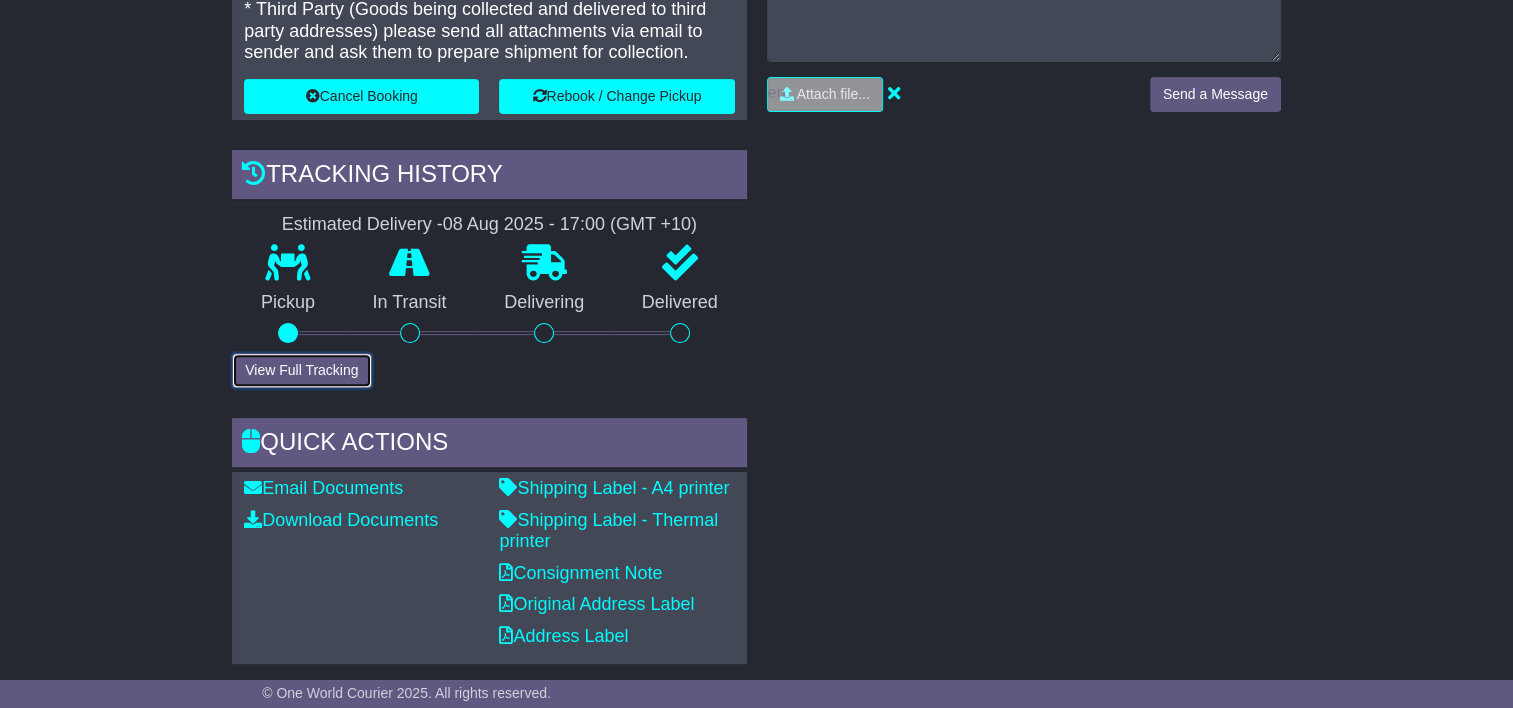 click on "View Full Tracking" at bounding box center (301, 370) 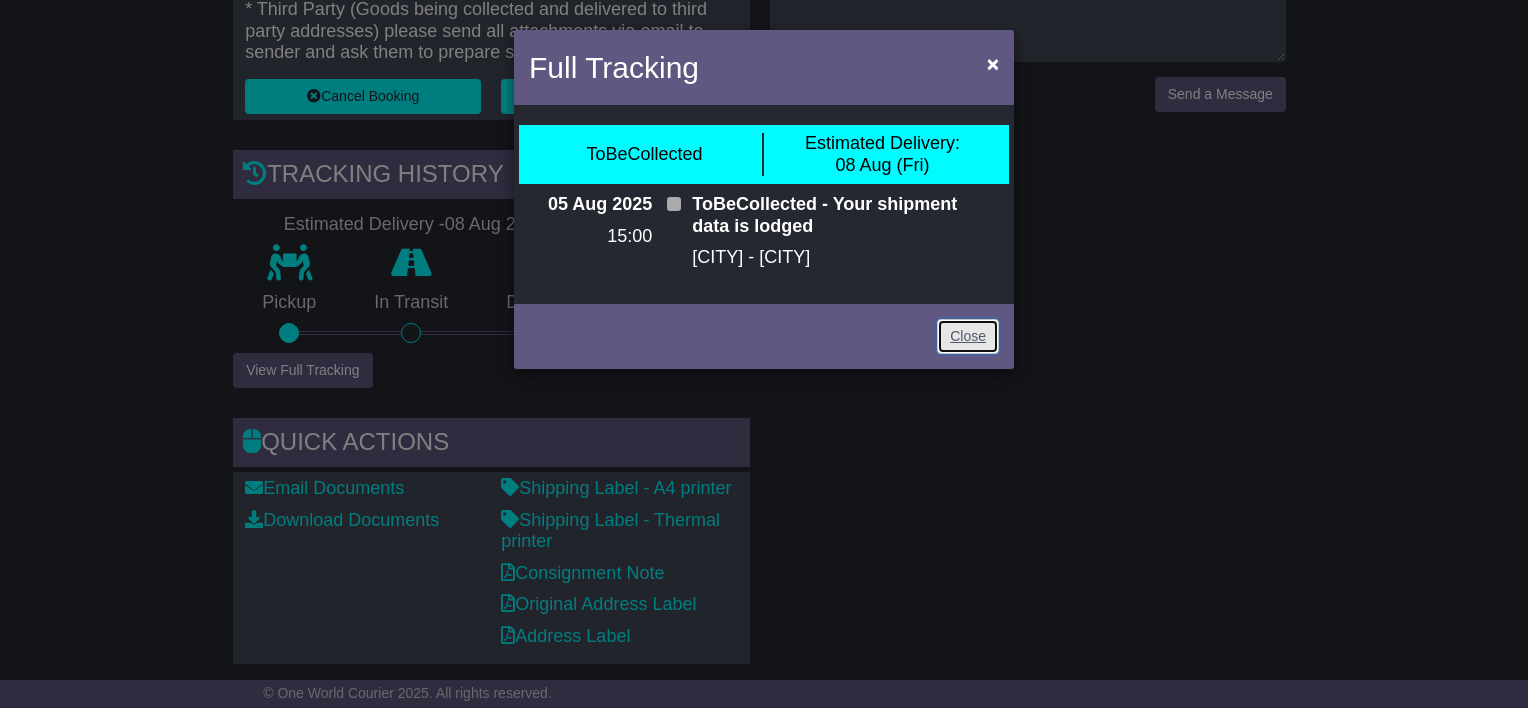 click on "Close" at bounding box center (968, 336) 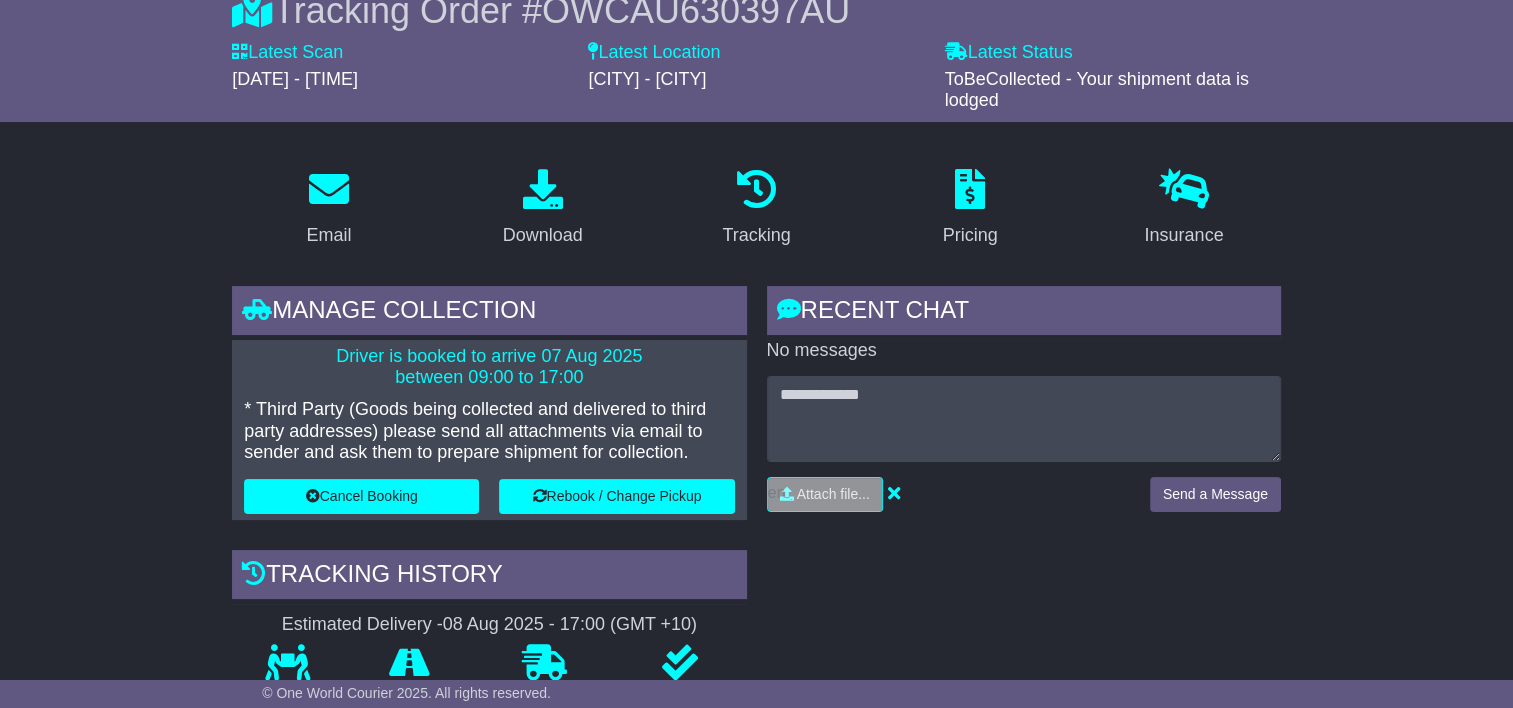 scroll, scrollTop: 400, scrollLeft: 0, axis: vertical 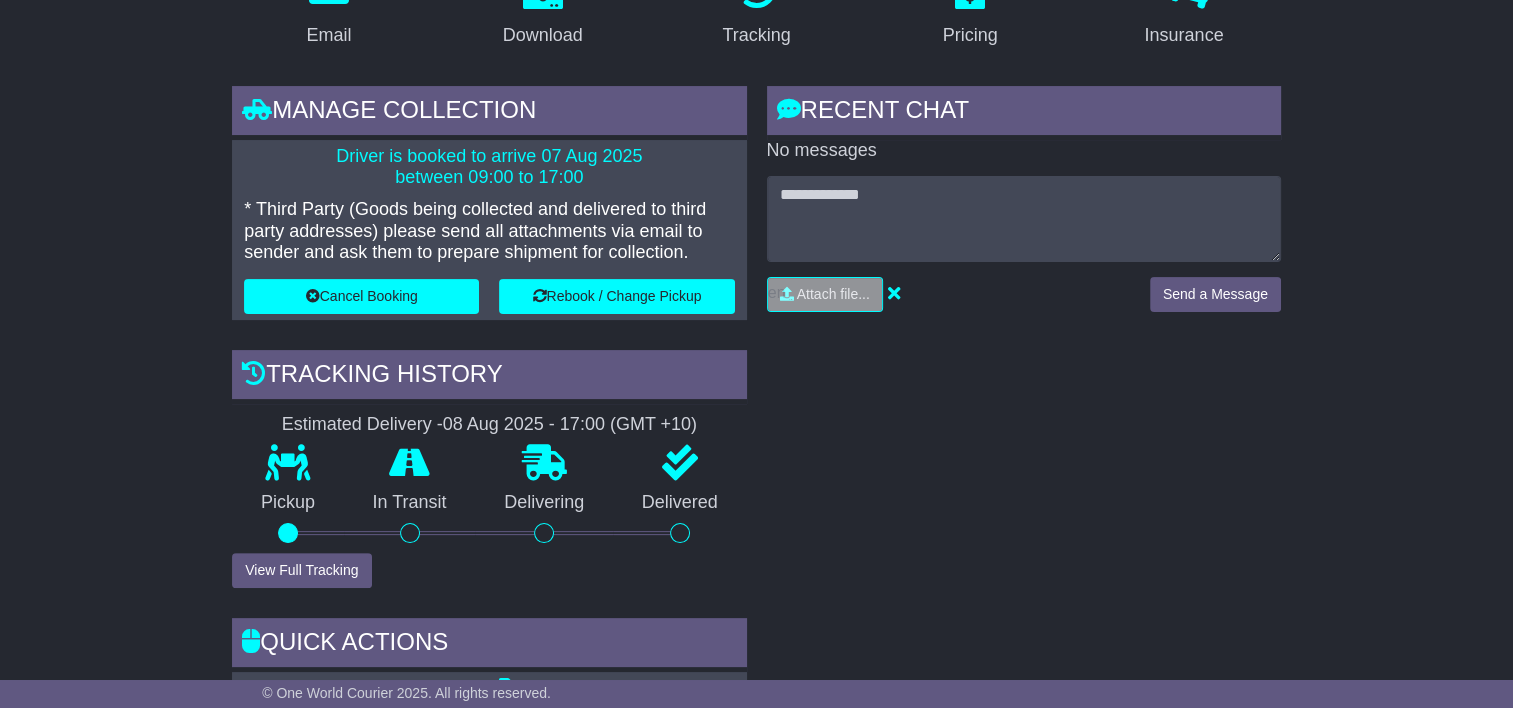 click on "RECENT CHAT
Loading...
No messages
Attach file..." at bounding box center [1024, 475] 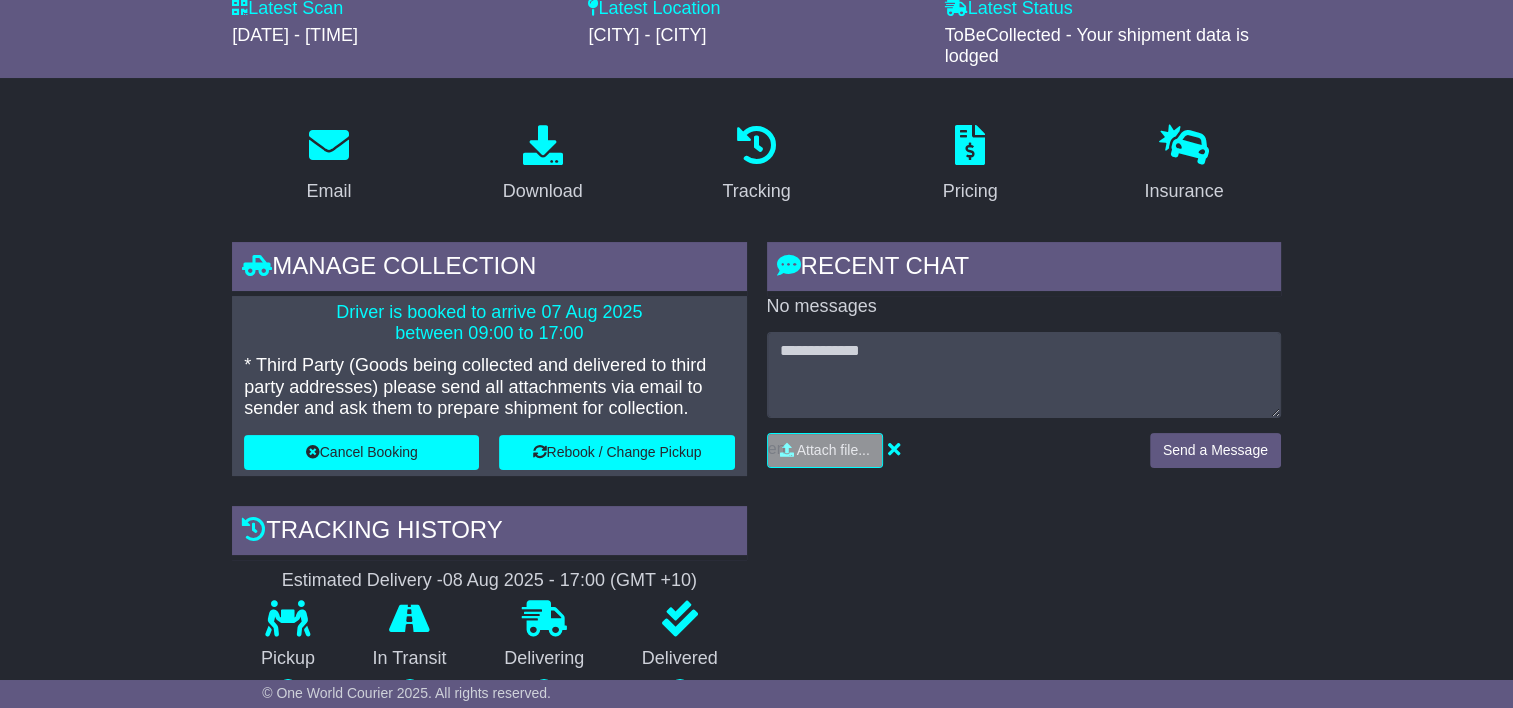 scroll, scrollTop: 100, scrollLeft: 0, axis: vertical 